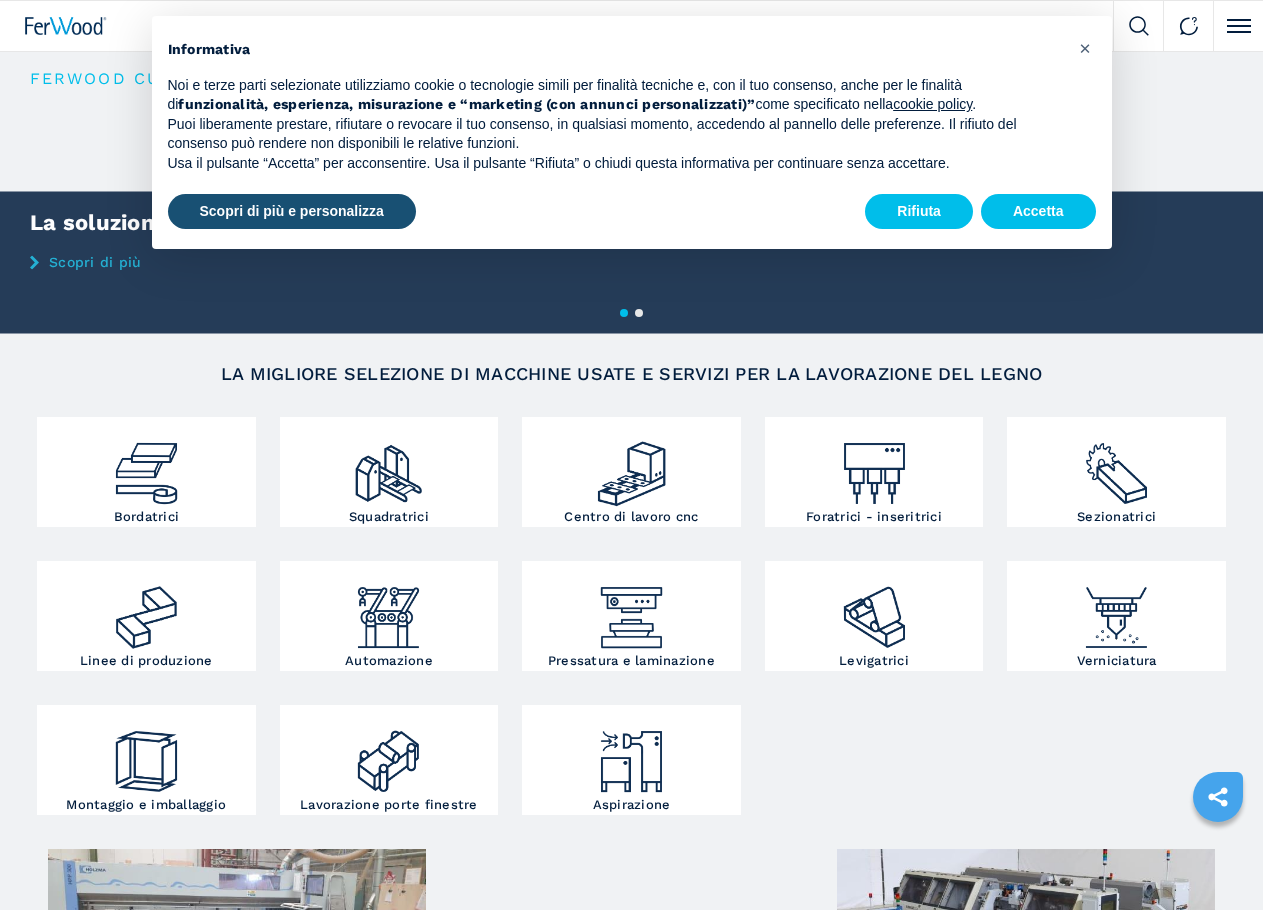 scroll, scrollTop: 0, scrollLeft: 0, axis: both 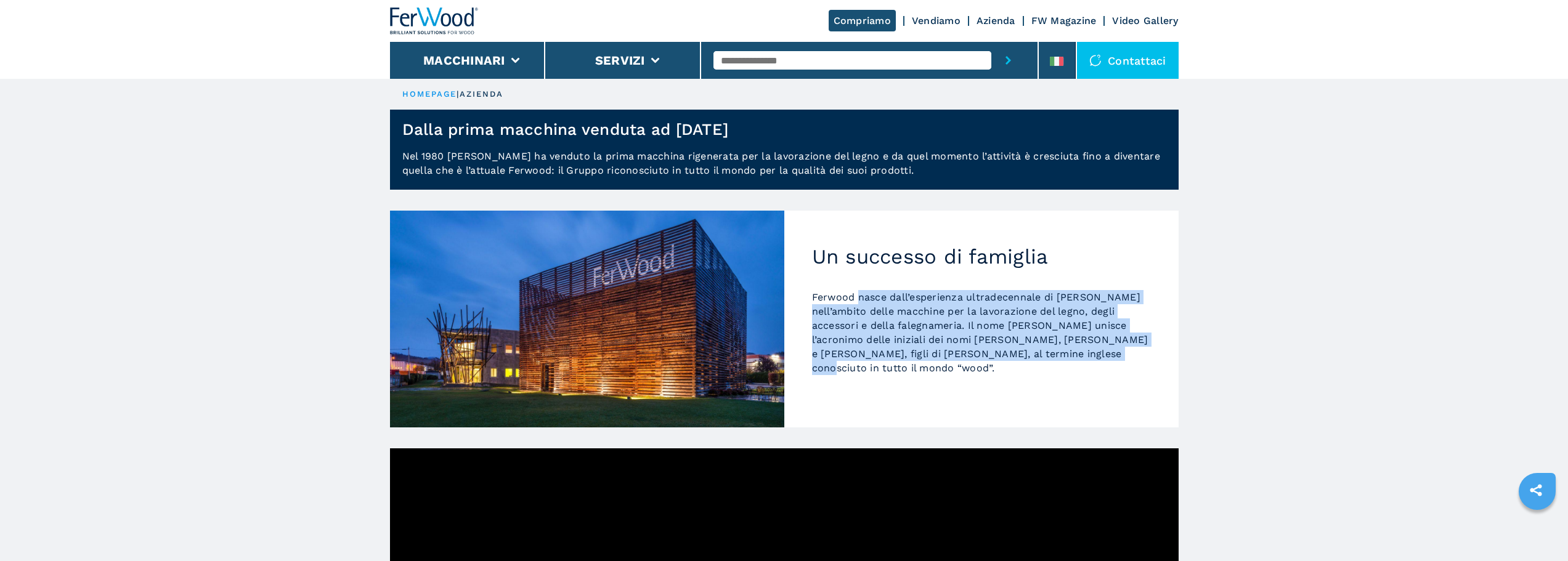 drag, startPoint x: 875, startPoint y: 294, endPoint x: 1127, endPoint y: 349, distance: 257.93216 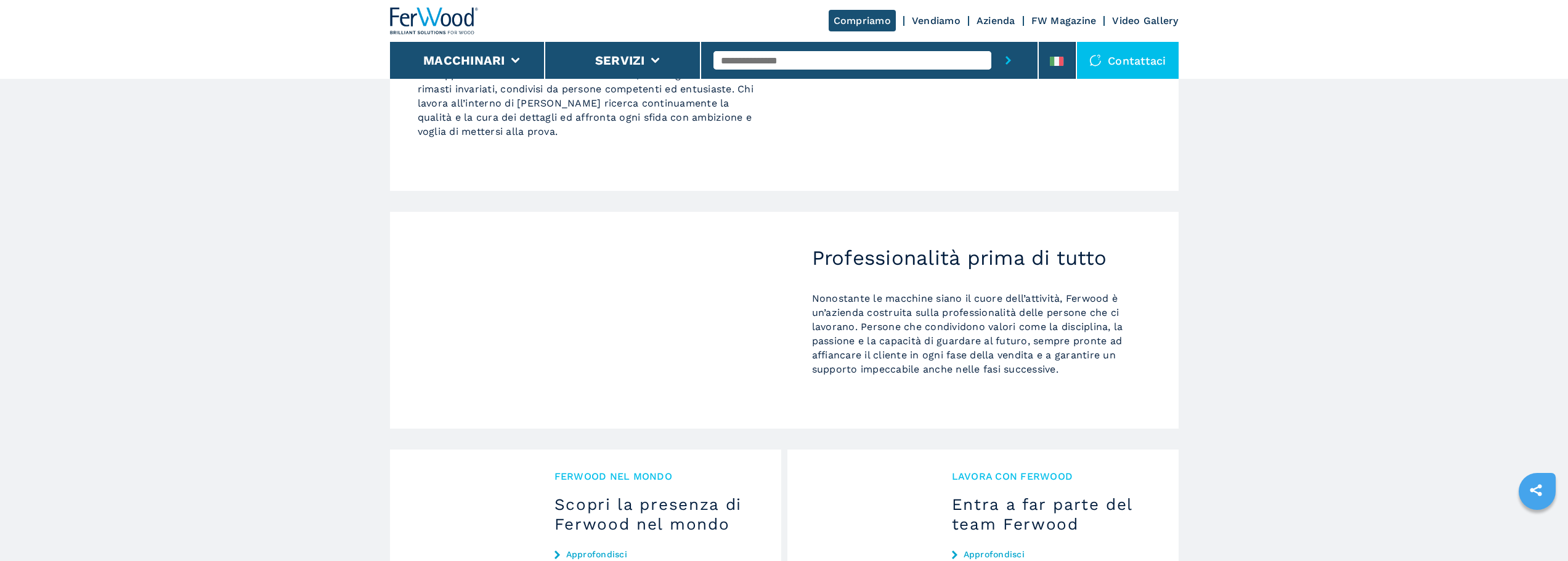 scroll, scrollTop: 1108, scrollLeft: 0, axis: vertical 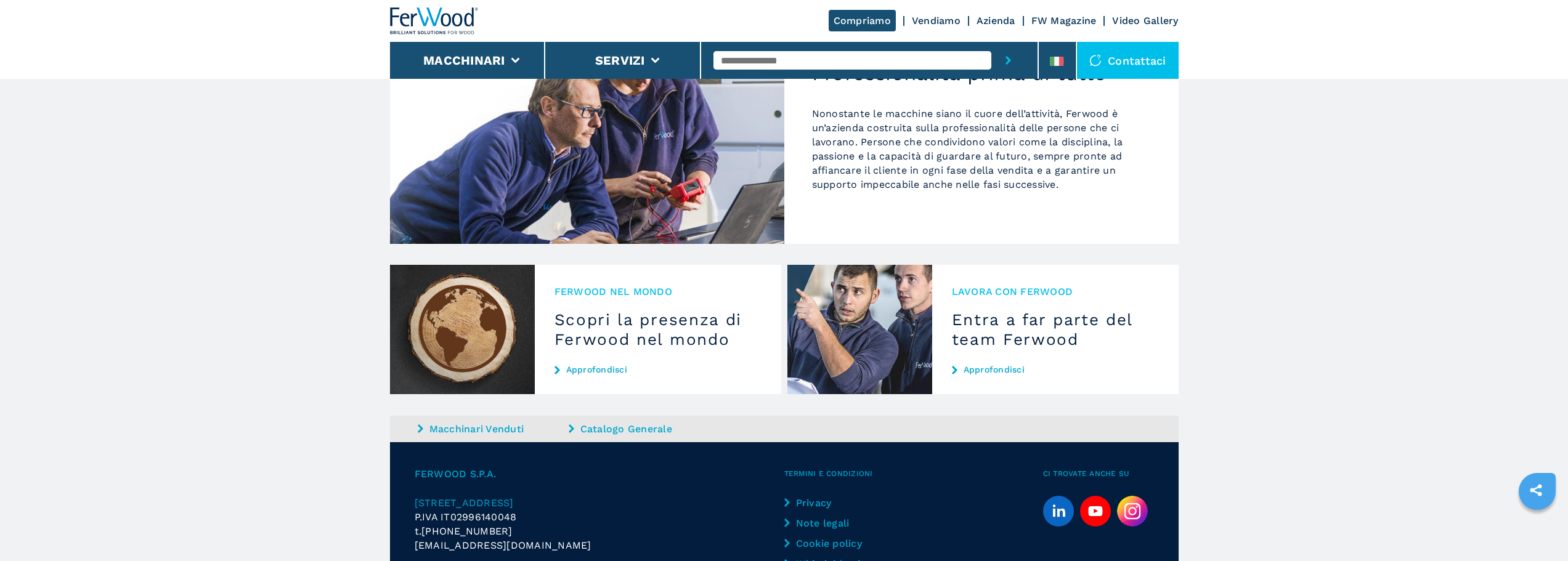 click on "Scopri la presenza di Ferwood nel mondo" at bounding box center [658, 329] 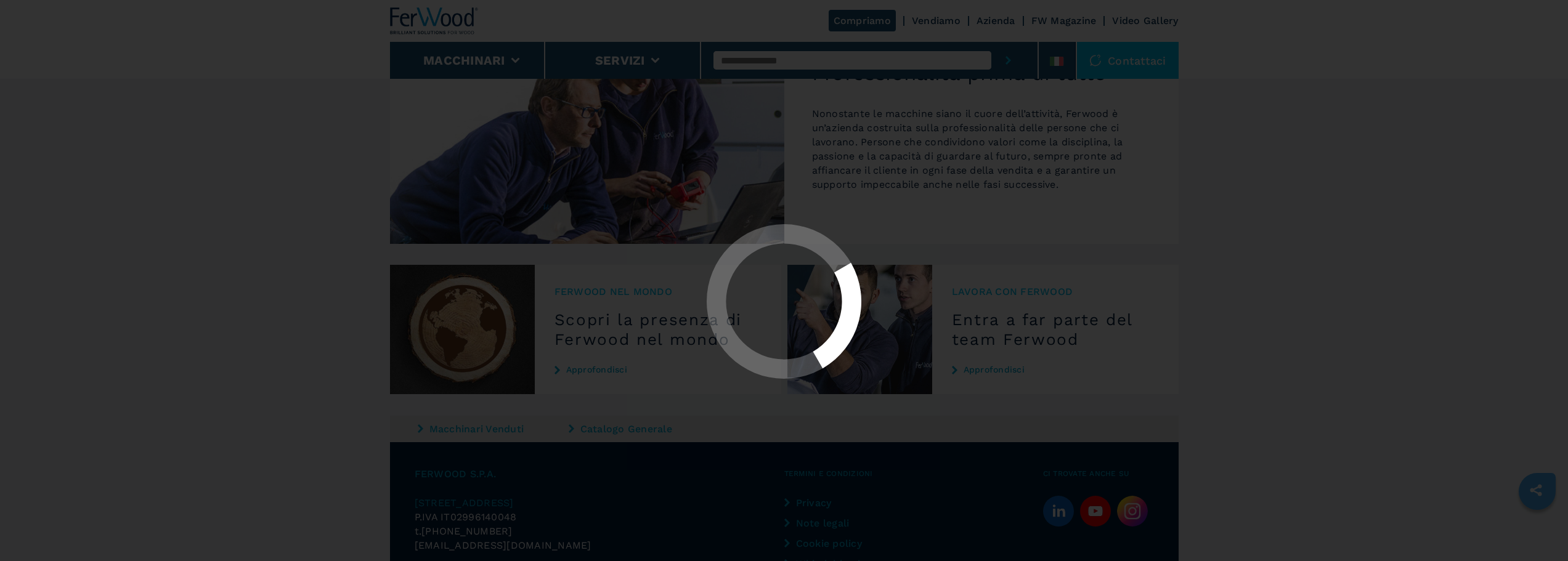 scroll, scrollTop: 0, scrollLeft: 0, axis: both 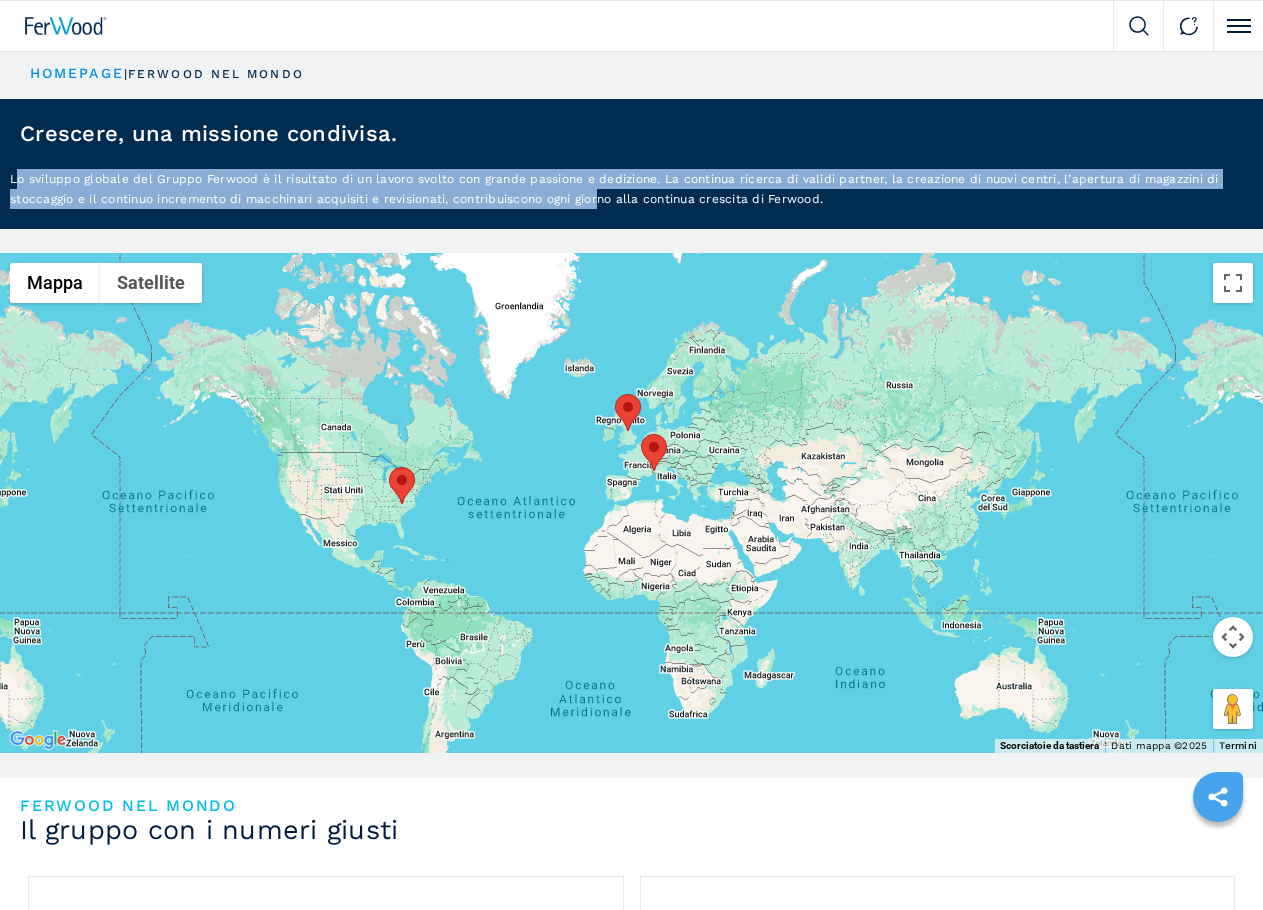 drag, startPoint x: 17, startPoint y: 177, endPoint x: 609, endPoint y: 190, distance: 592.1427 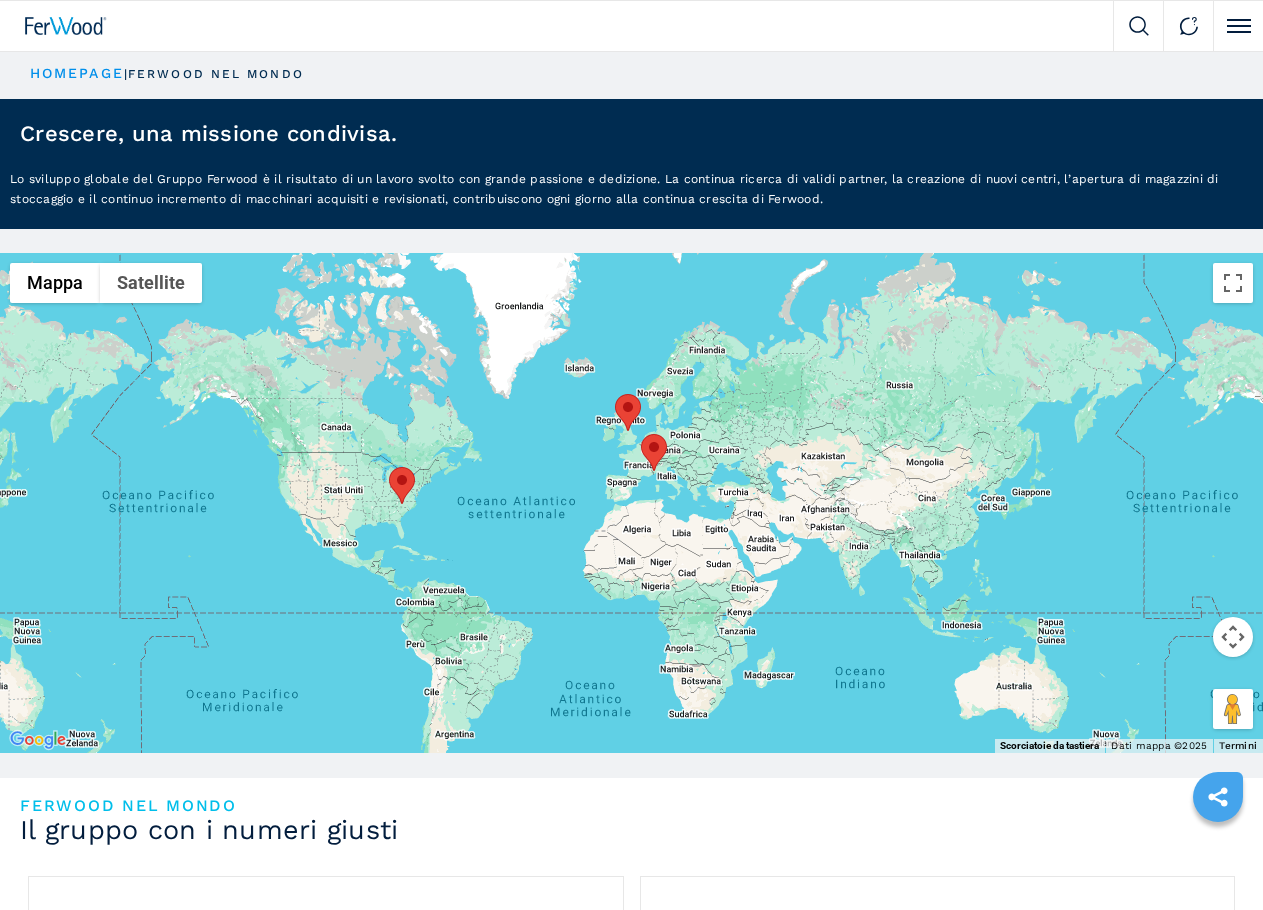 click on "Lo sviluppo globale del Gruppo Ferwood è il risultato di un lavoro svolto con grande passione e dedizione. La continua ricerca di validi partner, la creazione di nuovi centri, l’apertura di magazzini di stoccaggio e il continuo incremento di macchinari acquisiti e revisionati, contribuiscono ogni giorno alla continua crescita di Ferwood." at bounding box center [631, 199] 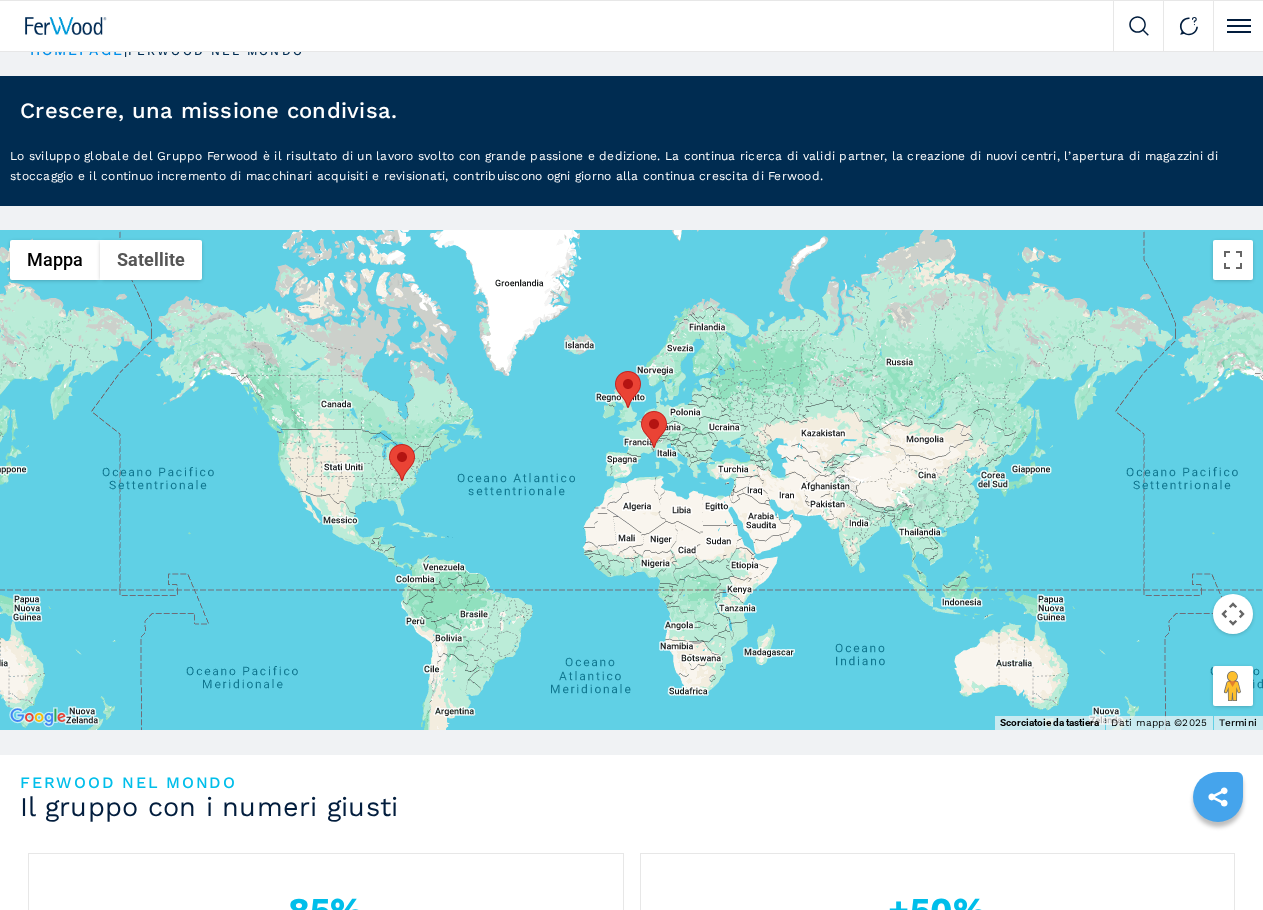 scroll, scrollTop: 0, scrollLeft: 0, axis: both 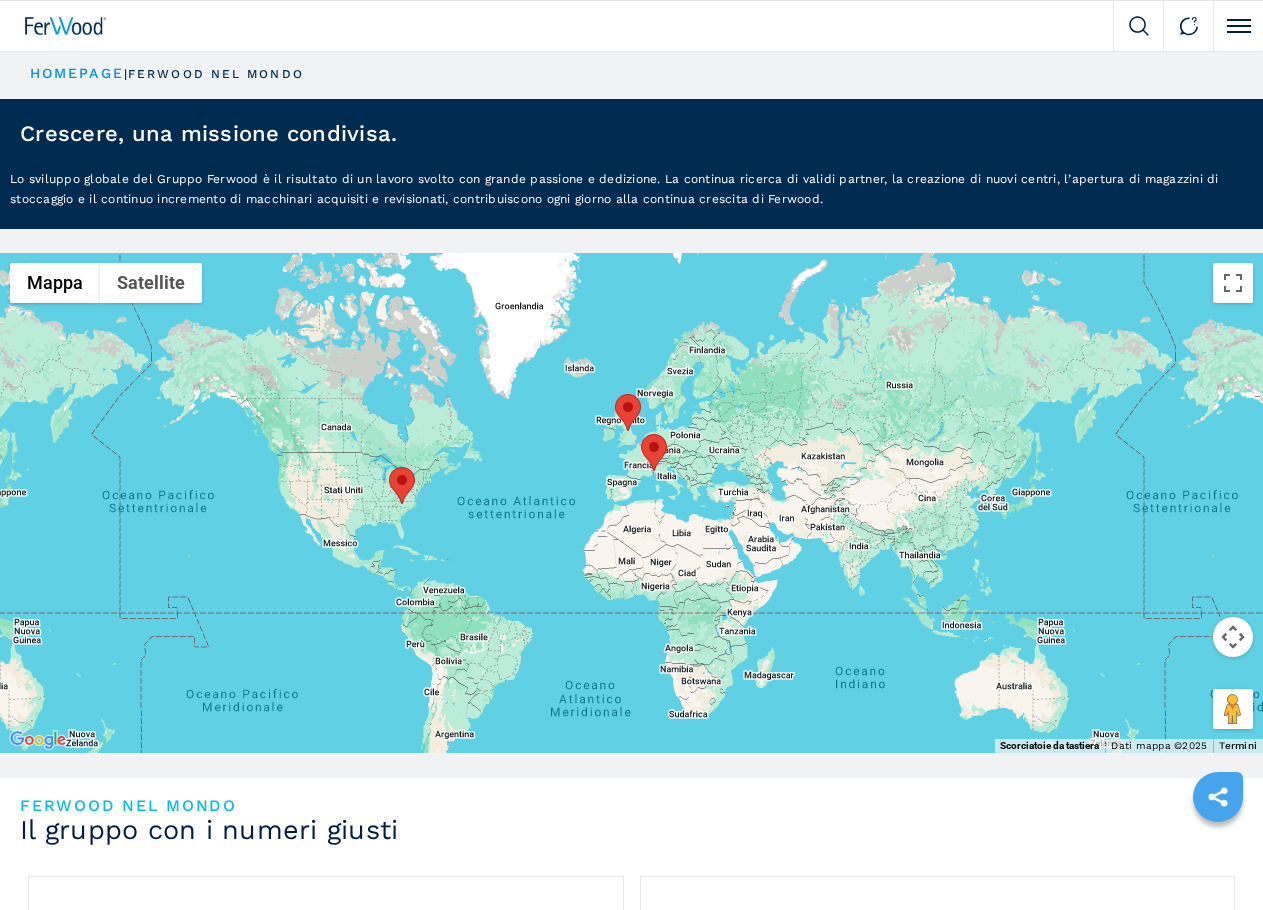 drag, startPoint x: 565, startPoint y: 848, endPoint x: 563, endPoint y: 828, distance: 20.09975 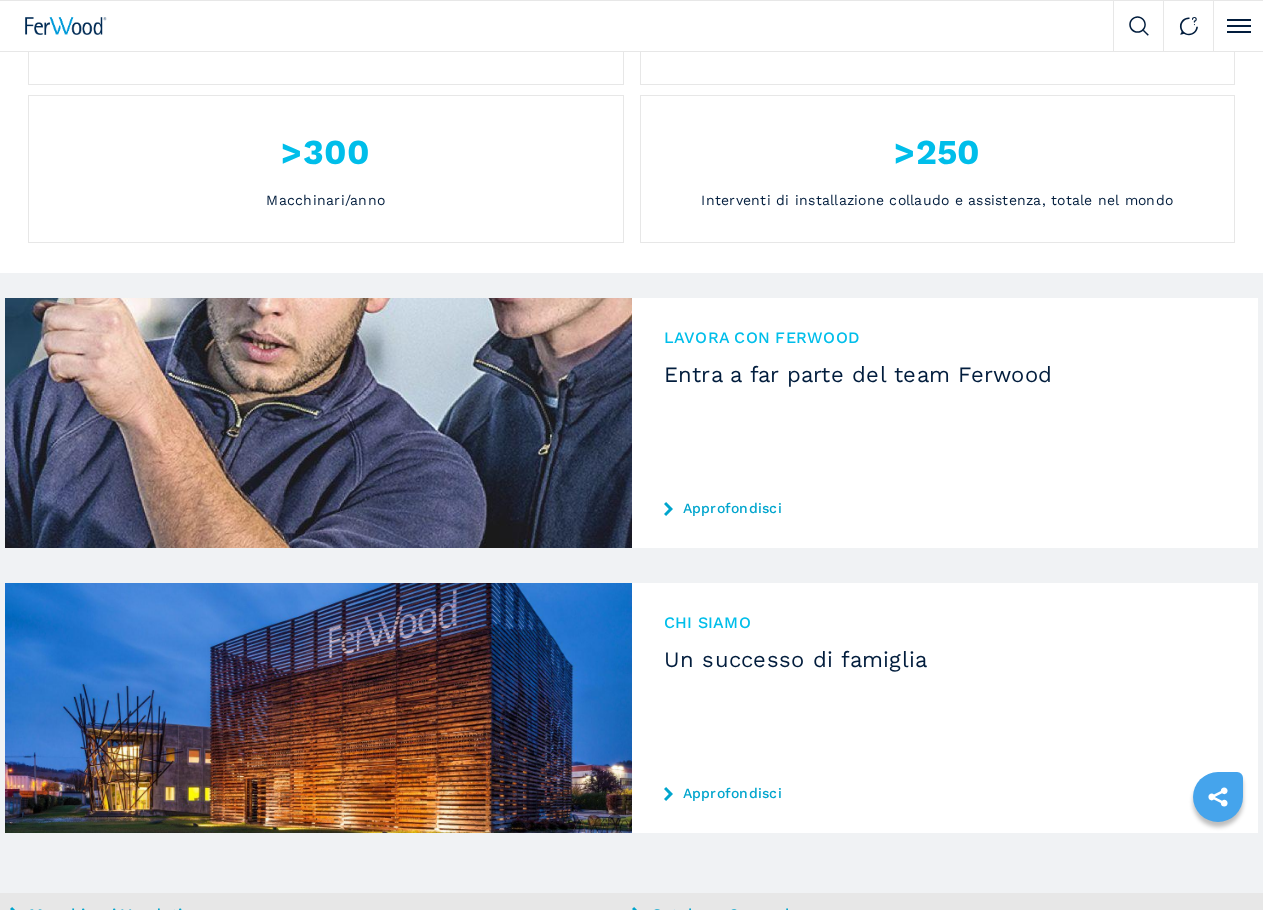 scroll, scrollTop: 1100, scrollLeft: 0, axis: vertical 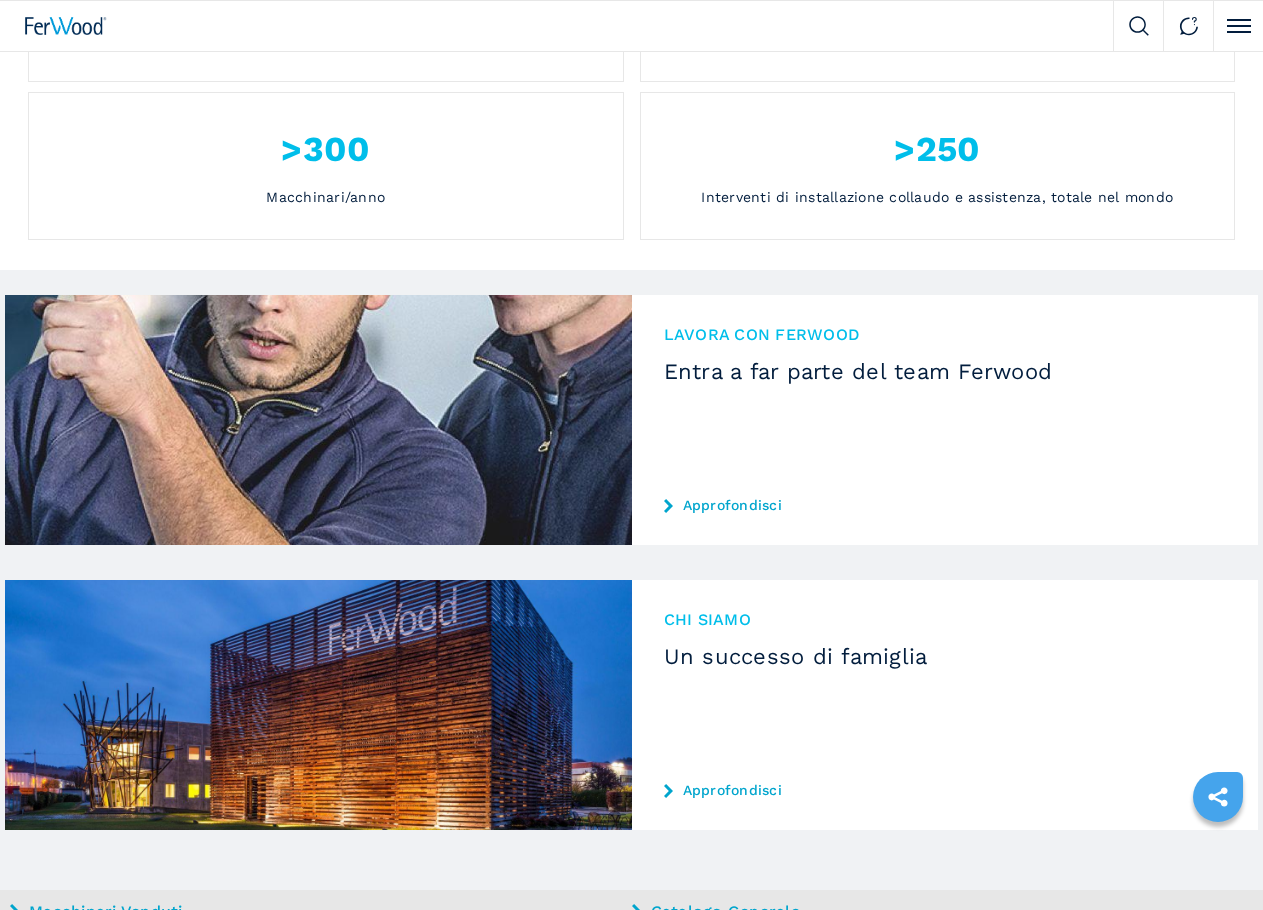 click on "Approfondisci" at bounding box center (945, 505) 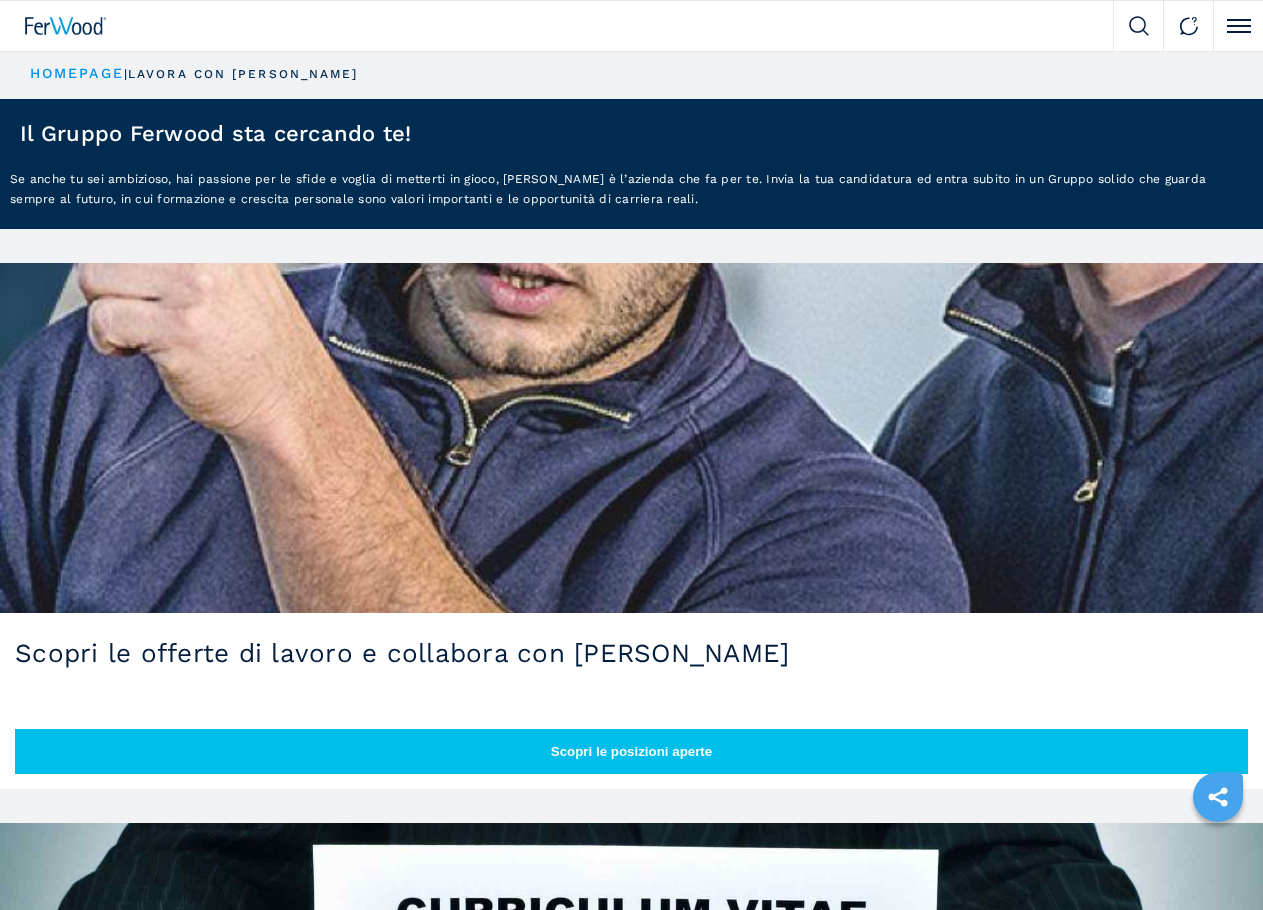 scroll, scrollTop: 0, scrollLeft: 0, axis: both 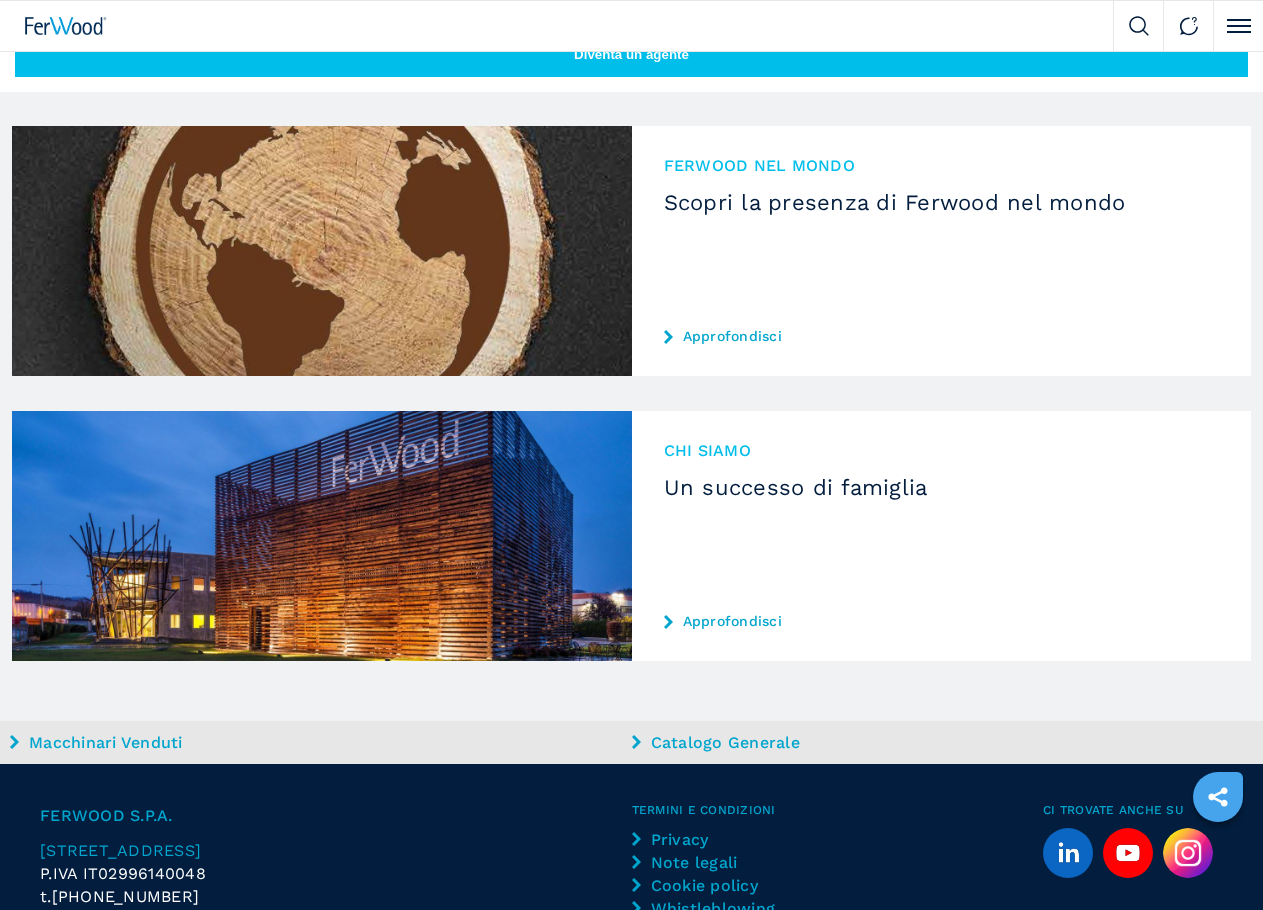 click on "Ferwood nel mondo Scopri la presenza di Ferwood nel mondo   Approfondisci" at bounding box center [942, 251] 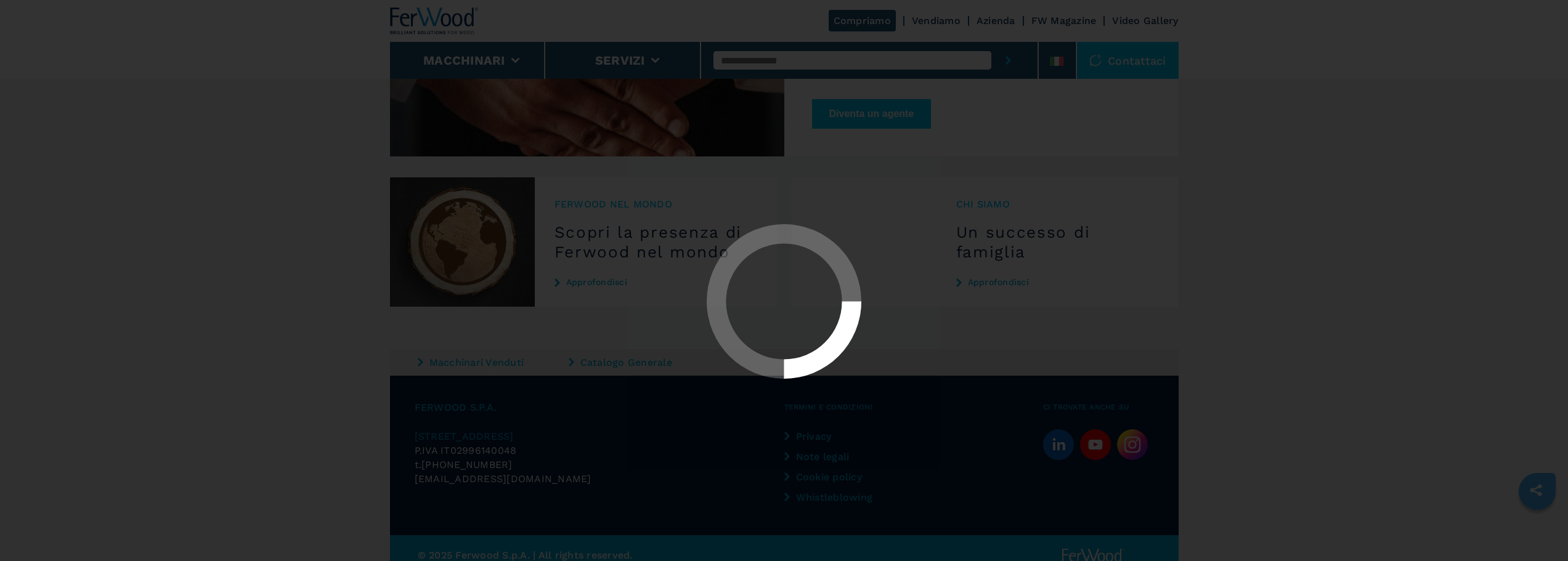 scroll, scrollTop: 0, scrollLeft: 0, axis: both 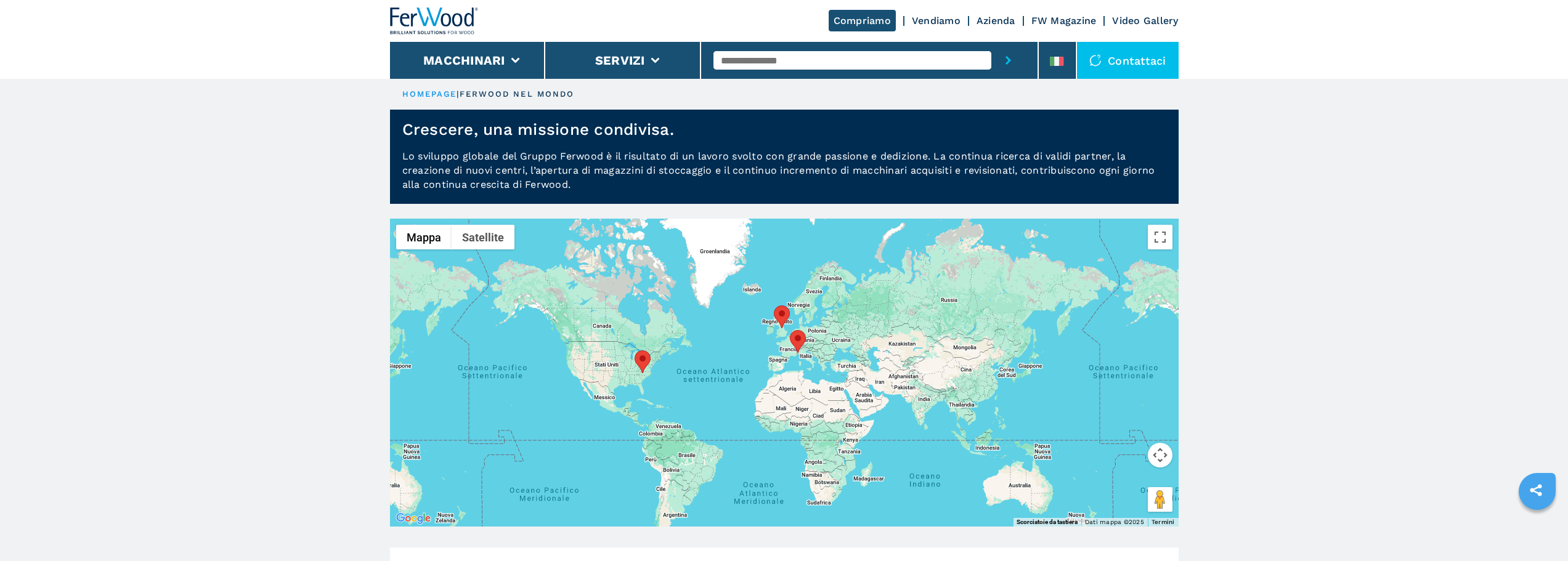 click at bounding box center [635, 350] 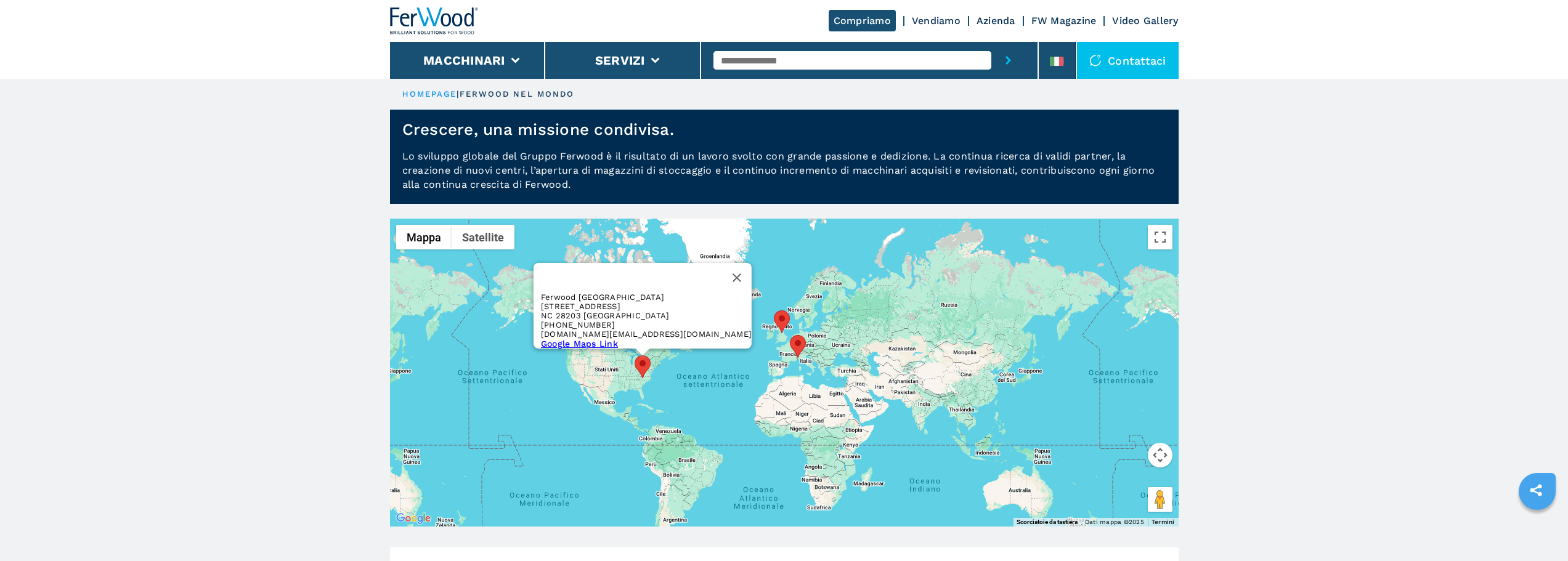 click at bounding box center [774, 310] 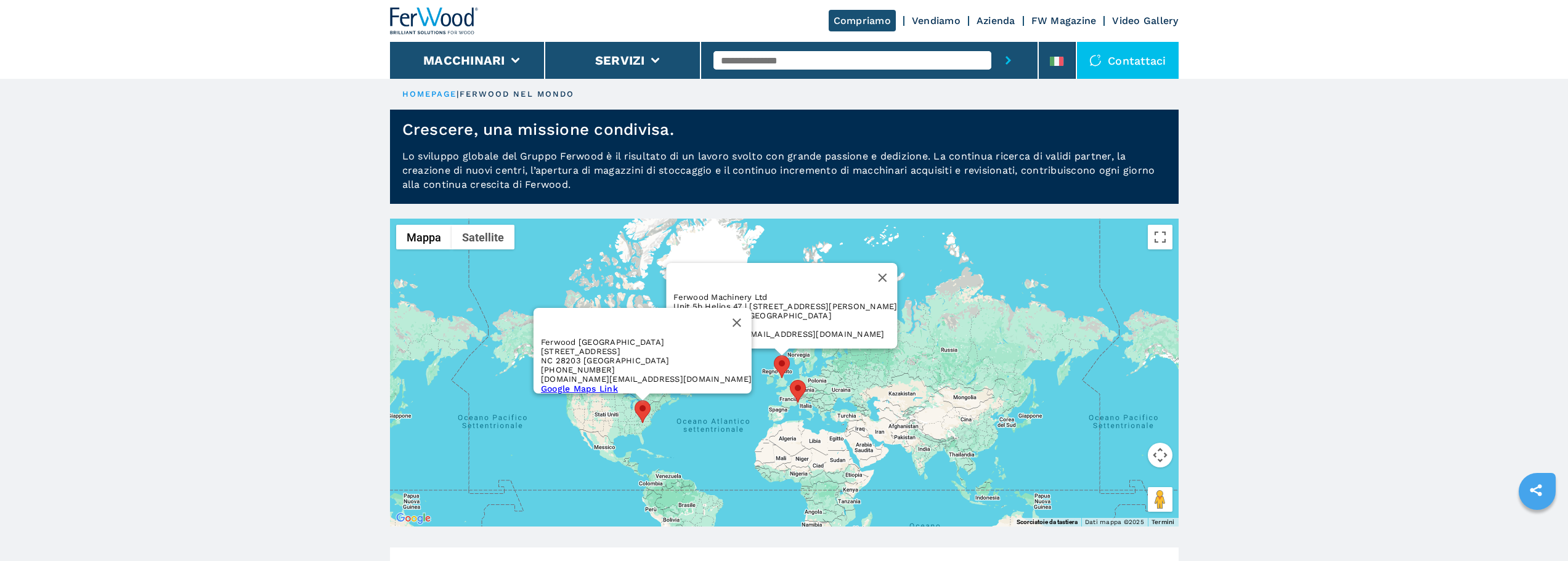 click at bounding box center (790, 380) 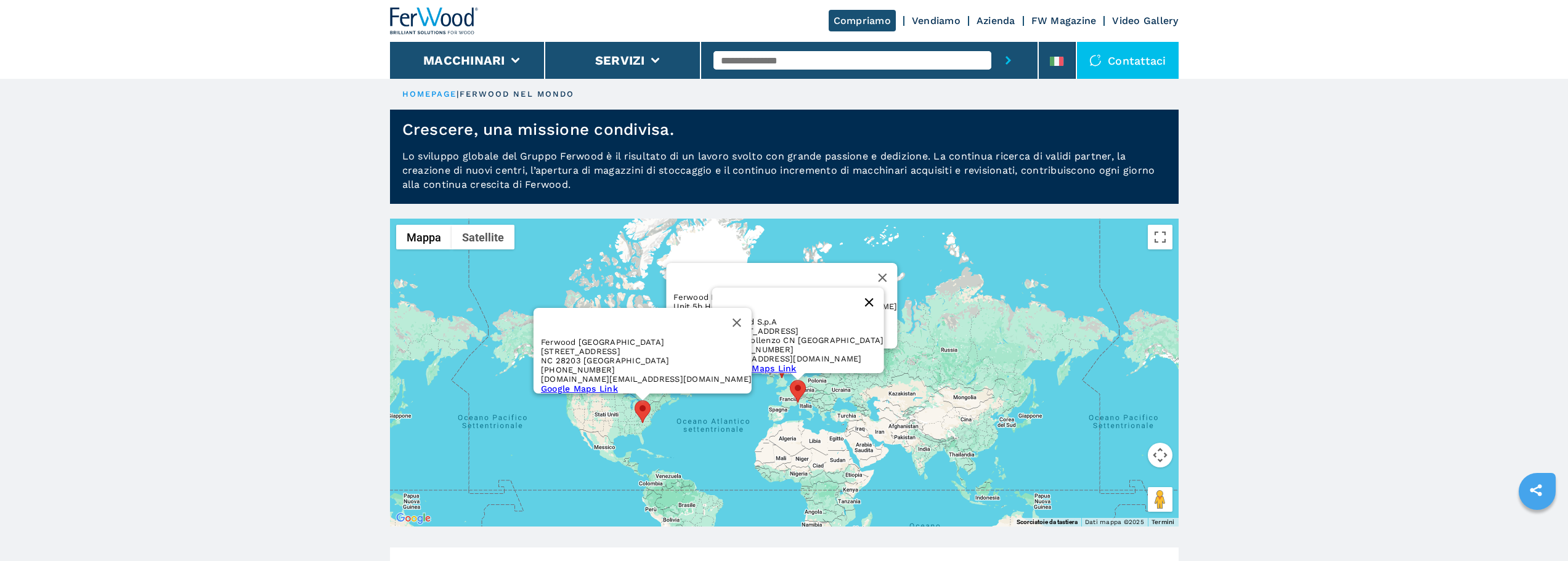 click at bounding box center [869, 302] 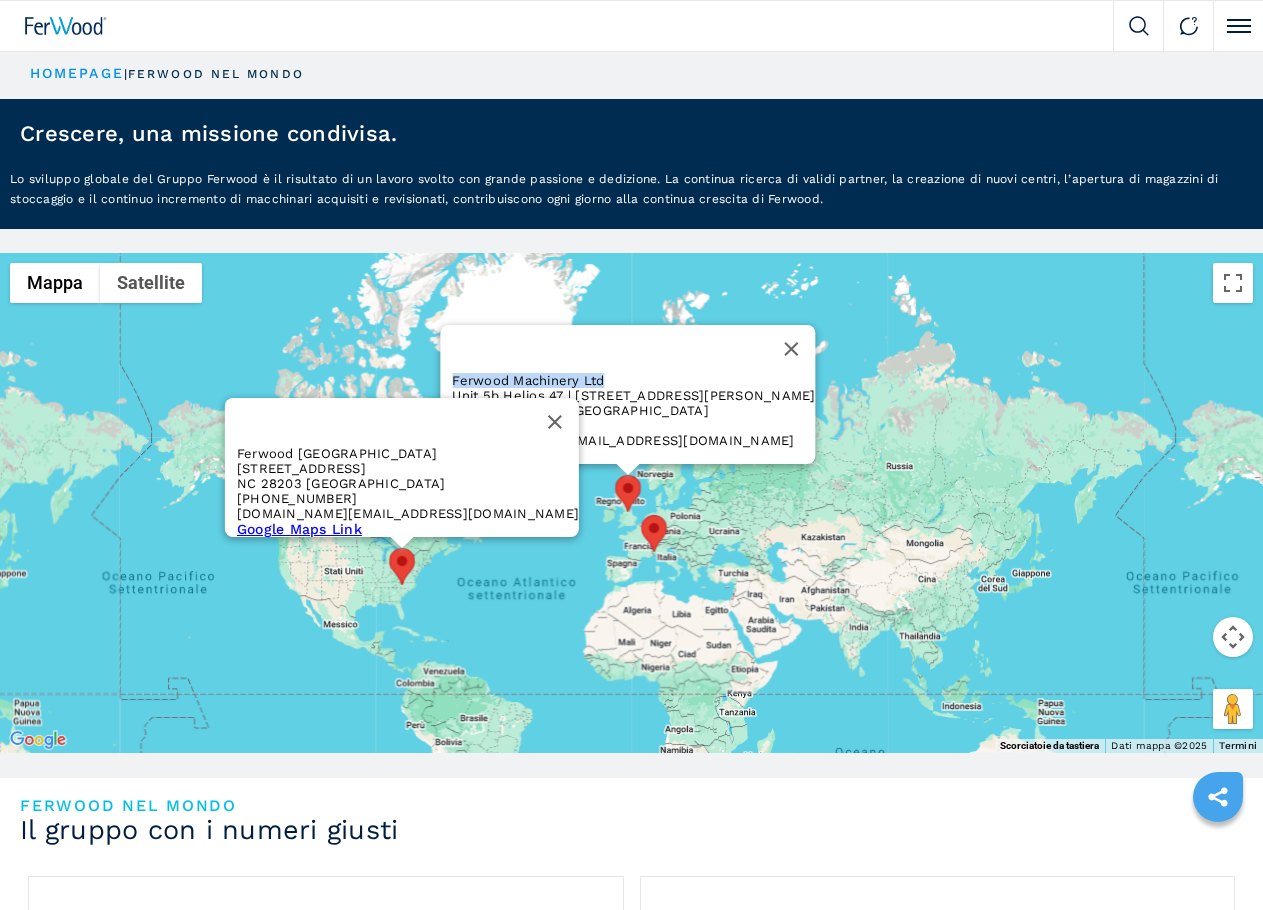 drag, startPoint x: 516, startPoint y: 362, endPoint x: 669, endPoint y: 362, distance: 153 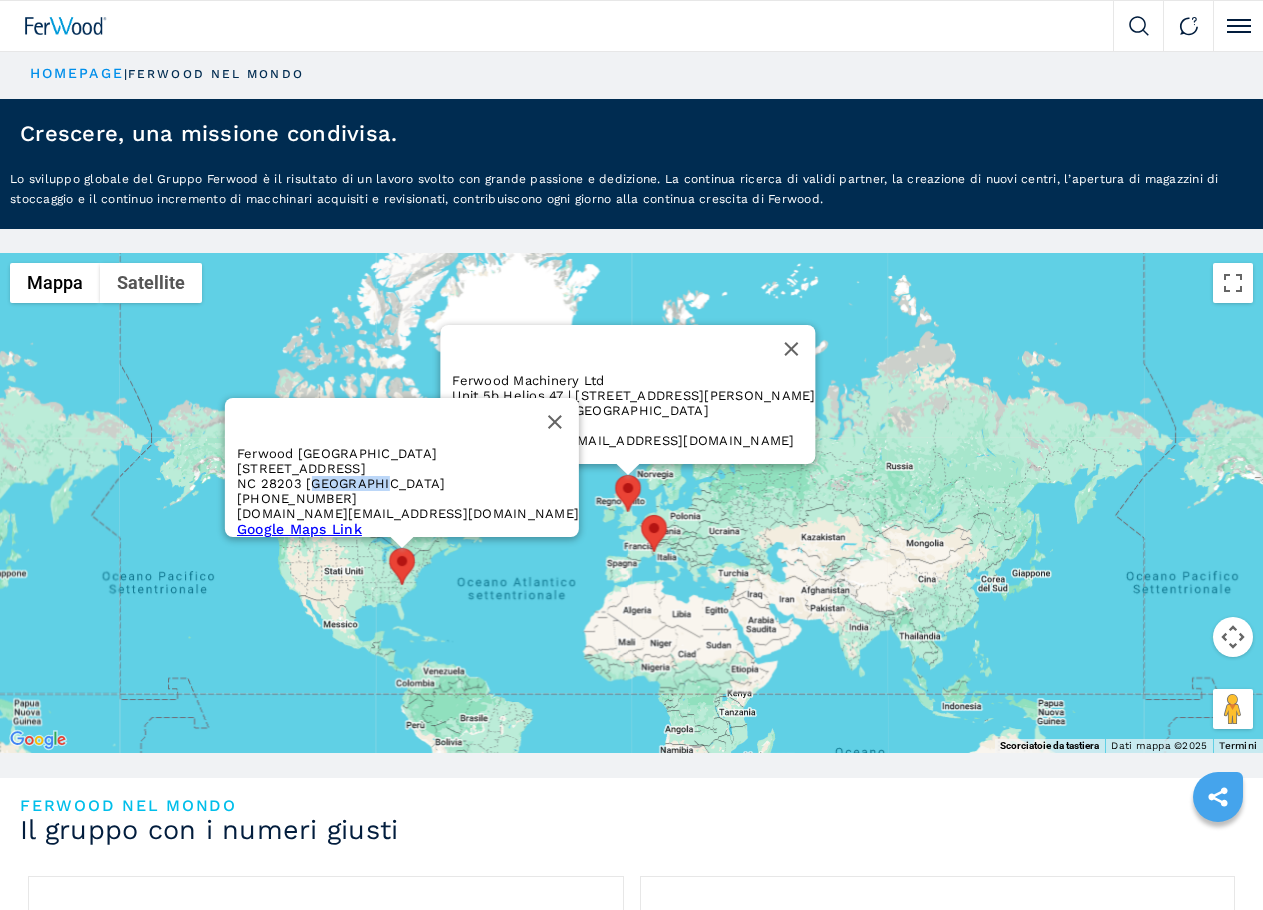 click on "NC 28203 Charlotte" at bounding box center [340, 483] 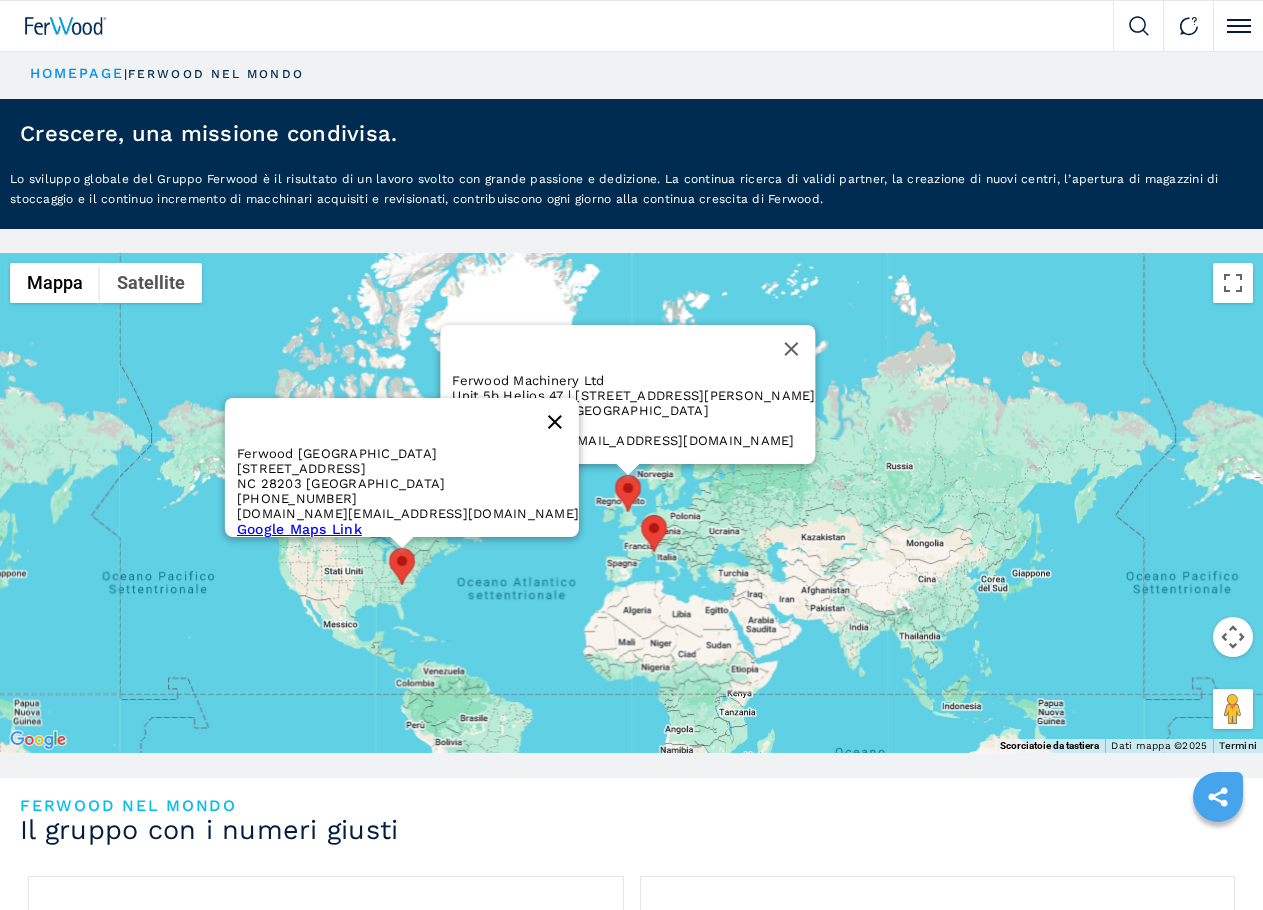 click at bounding box center (555, 422) 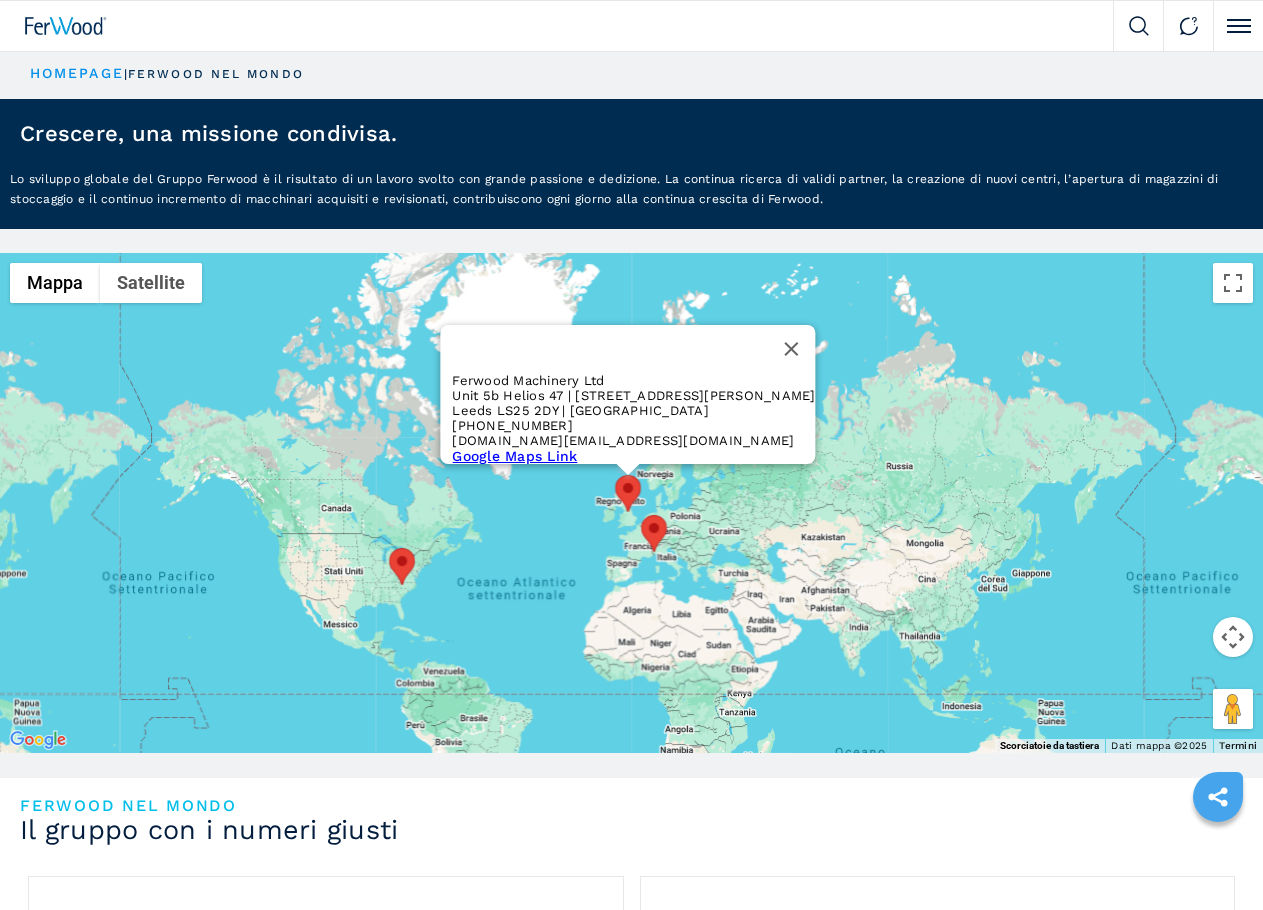 drag, startPoint x: 719, startPoint y: 341, endPoint x: 609, endPoint y: 268, distance: 132.01894 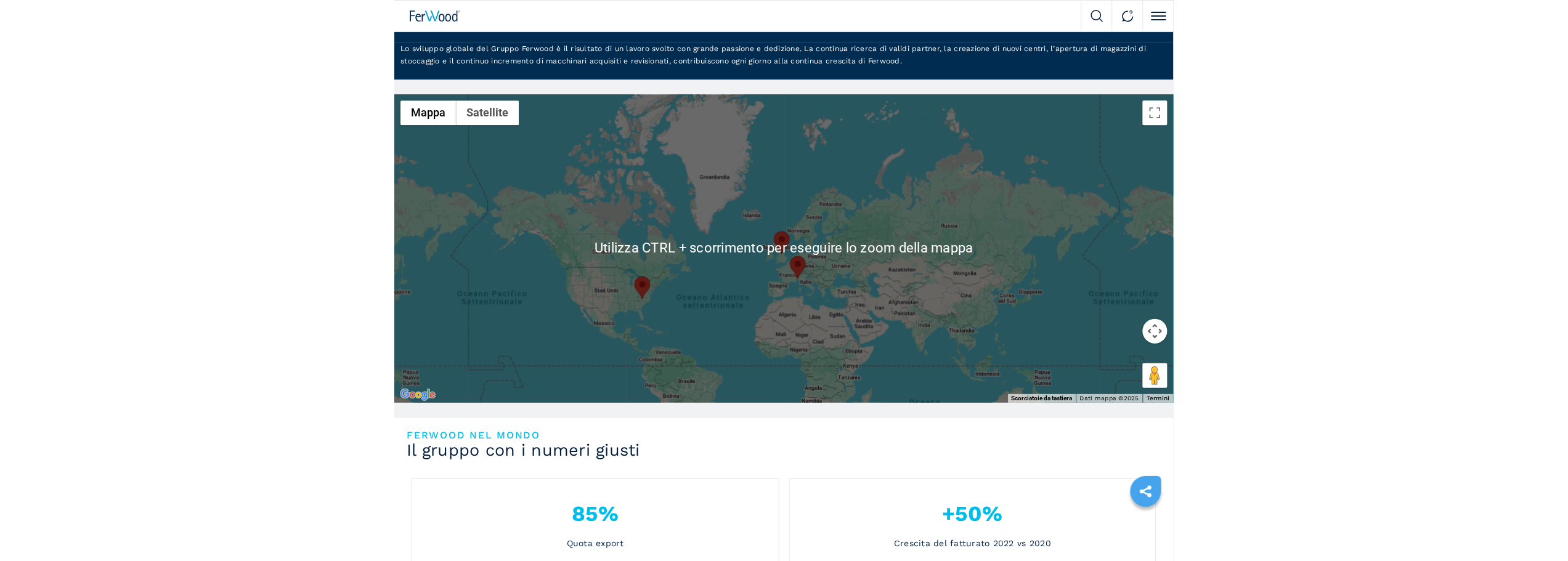 scroll, scrollTop: 0, scrollLeft: 0, axis: both 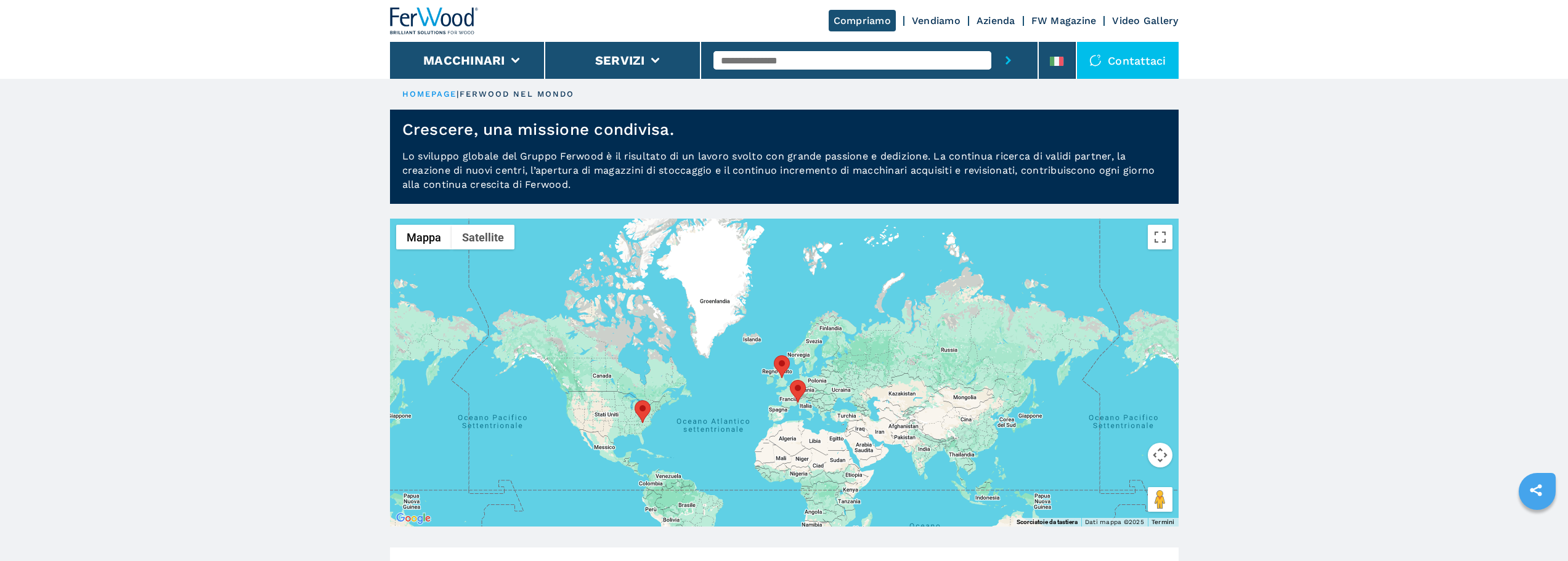 click at bounding box center (434, 21) 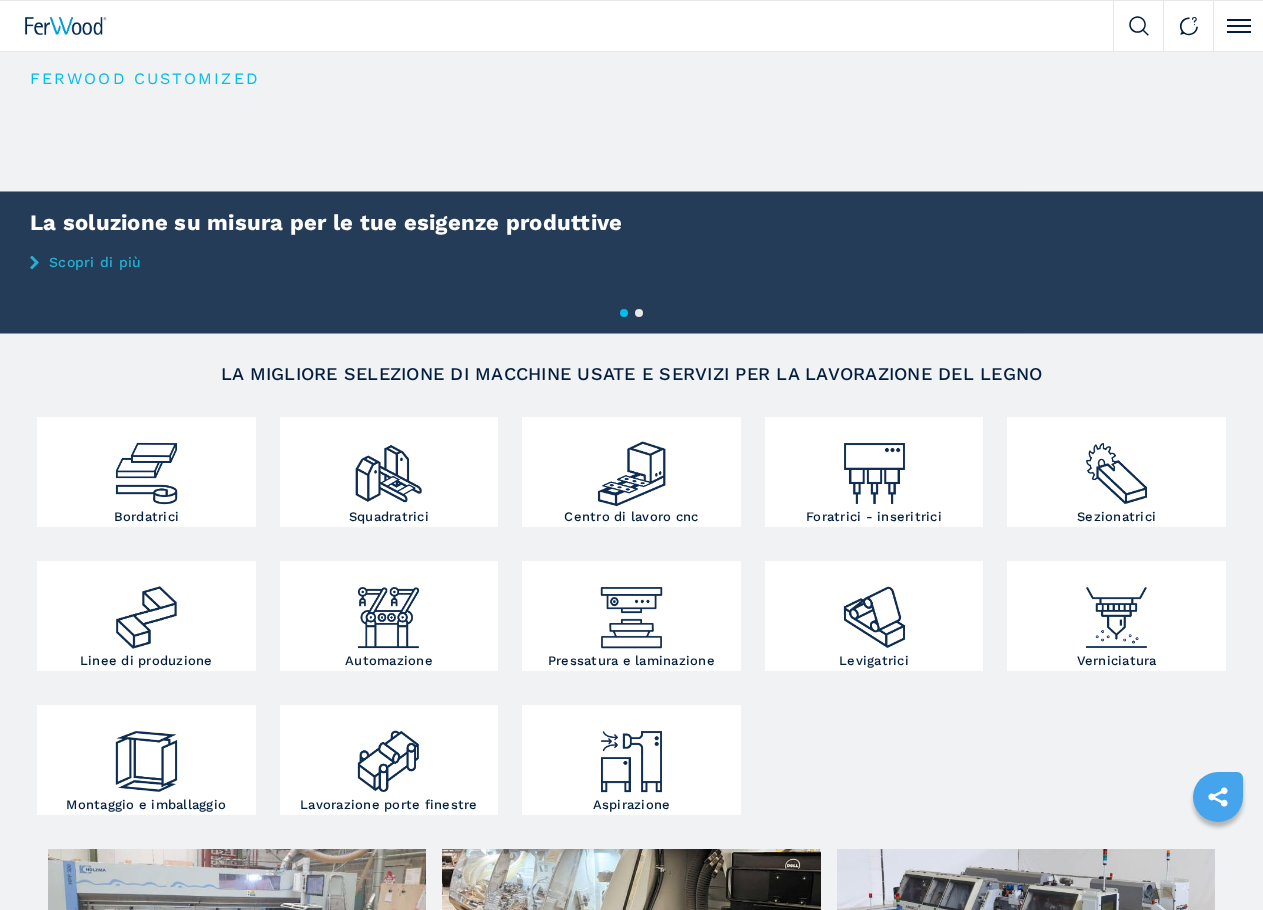 scroll, scrollTop: 0, scrollLeft: 0, axis: both 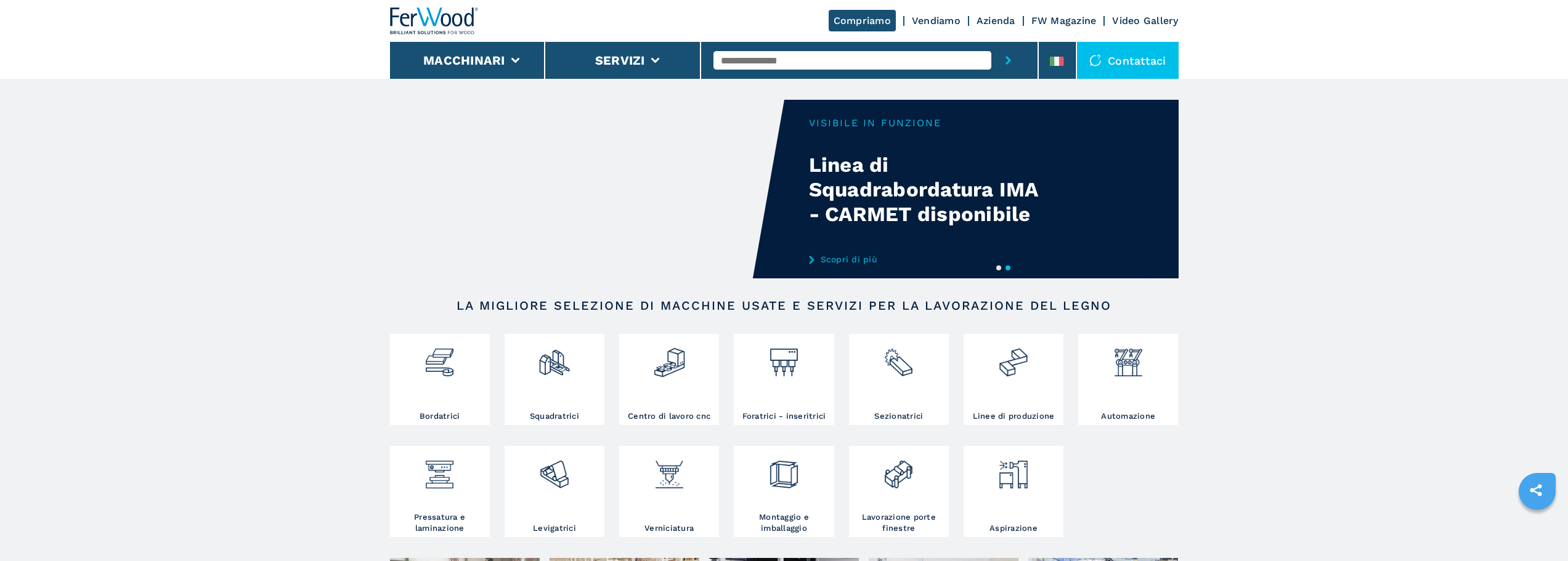 click on "Azienda" at bounding box center [996, 20] 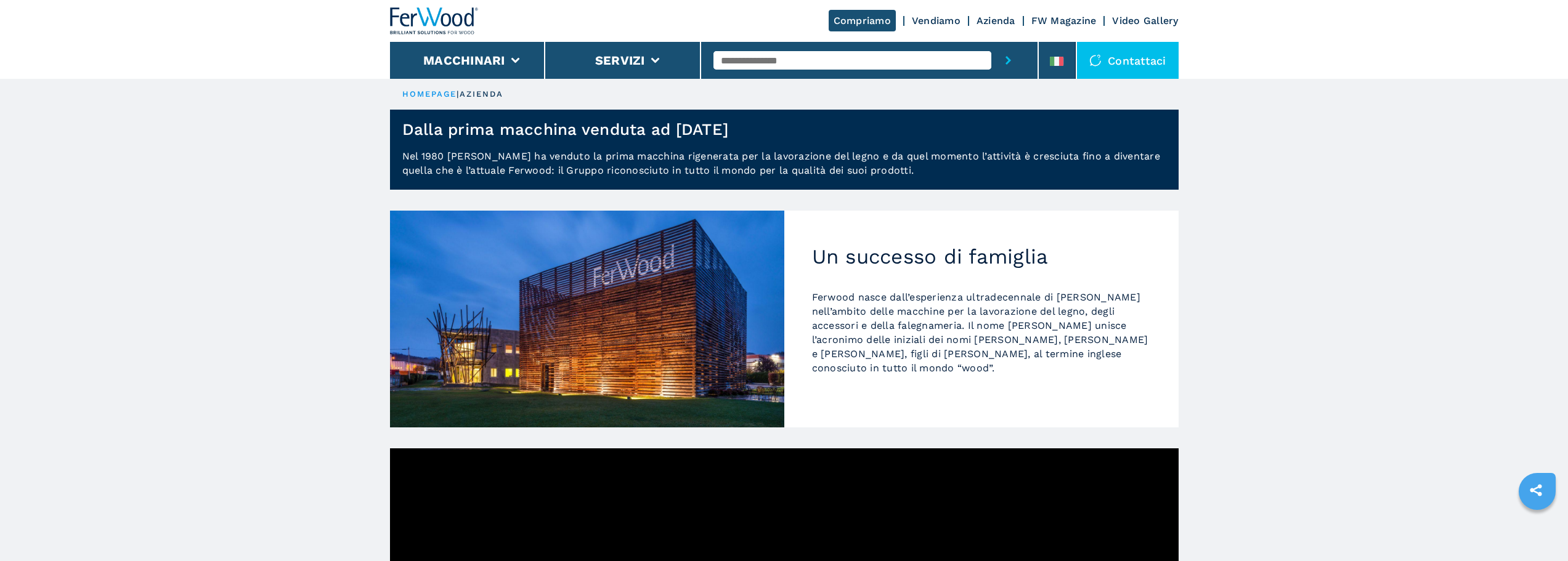 scroll, scrollTop: 298, scrollLeft: 0, axis: vertical 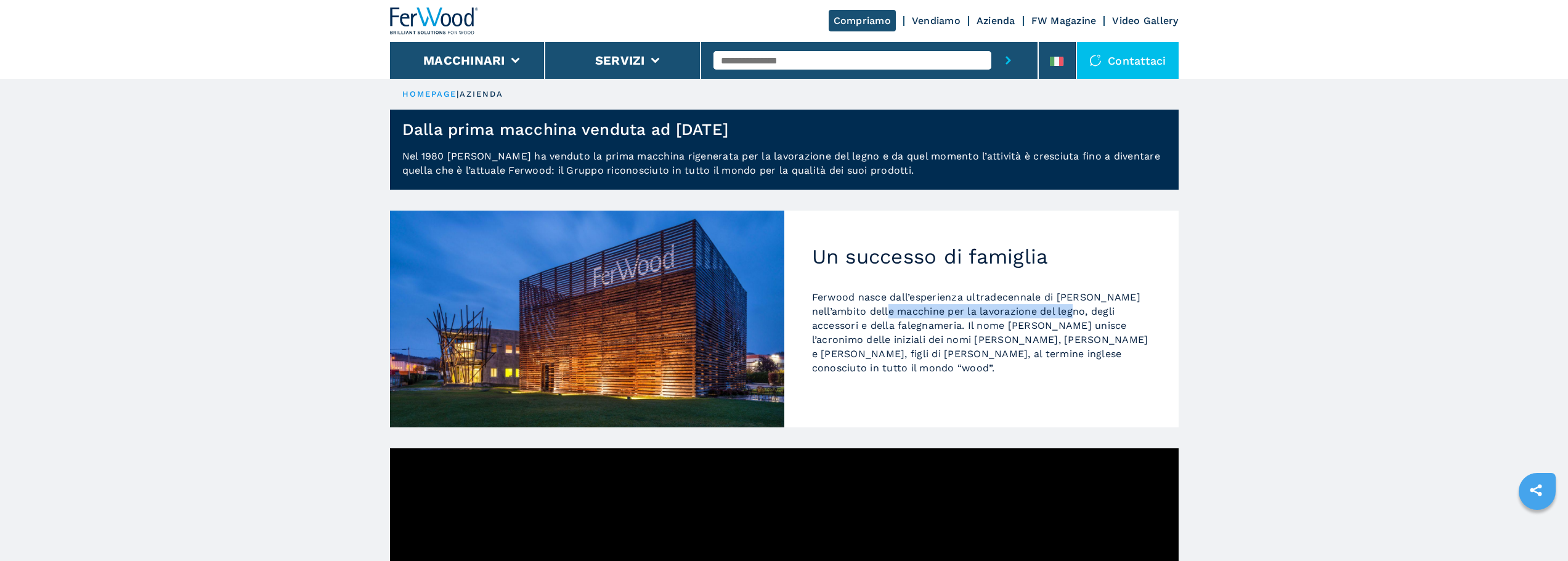 drag, startPoint x: 897, startPoint y: 311, endPoint x: 1085, endPoint y: 314, distance: 188.024 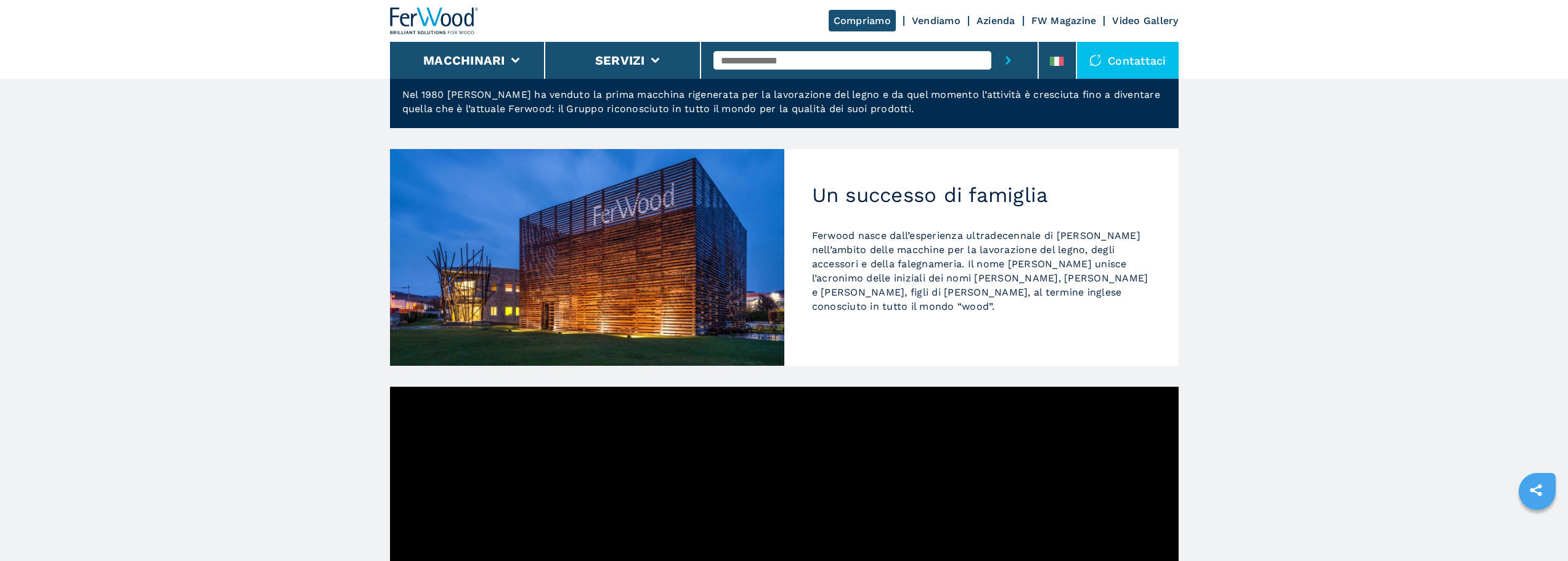 scroll, scrollTop: 0, scrollLeft: 0, axis: both 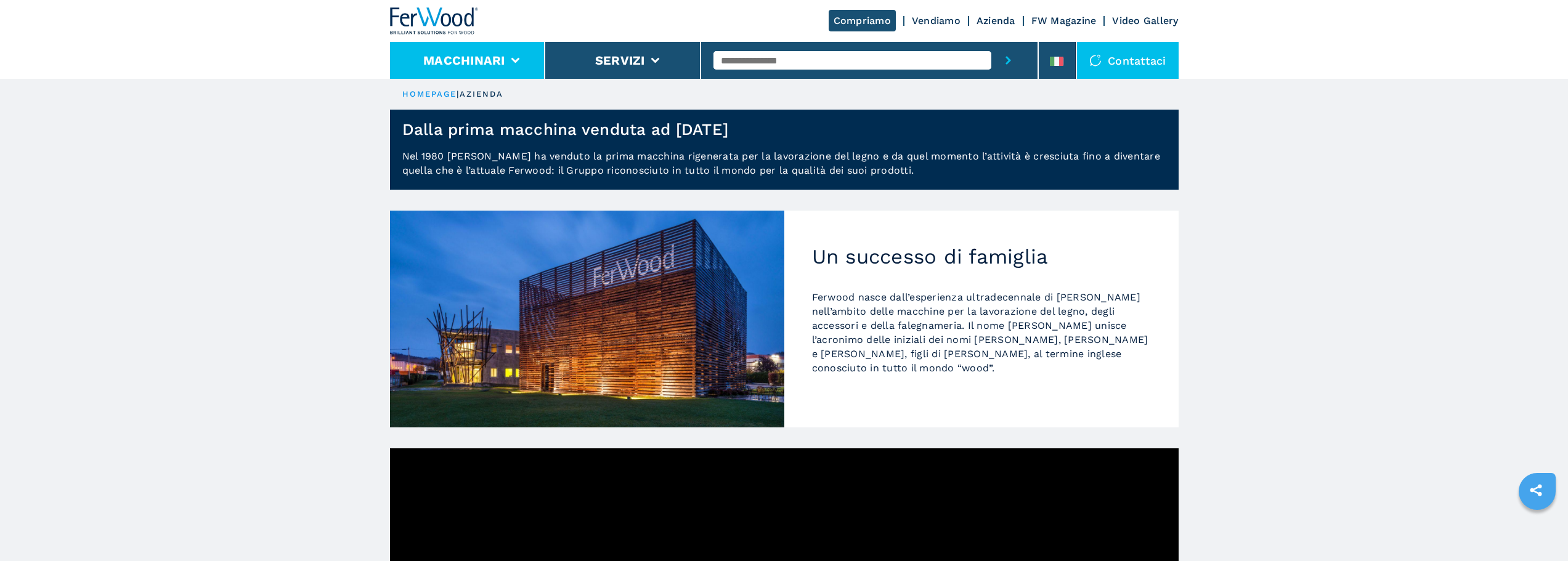 click on "Macchinari" at bounding box center [464, 60] 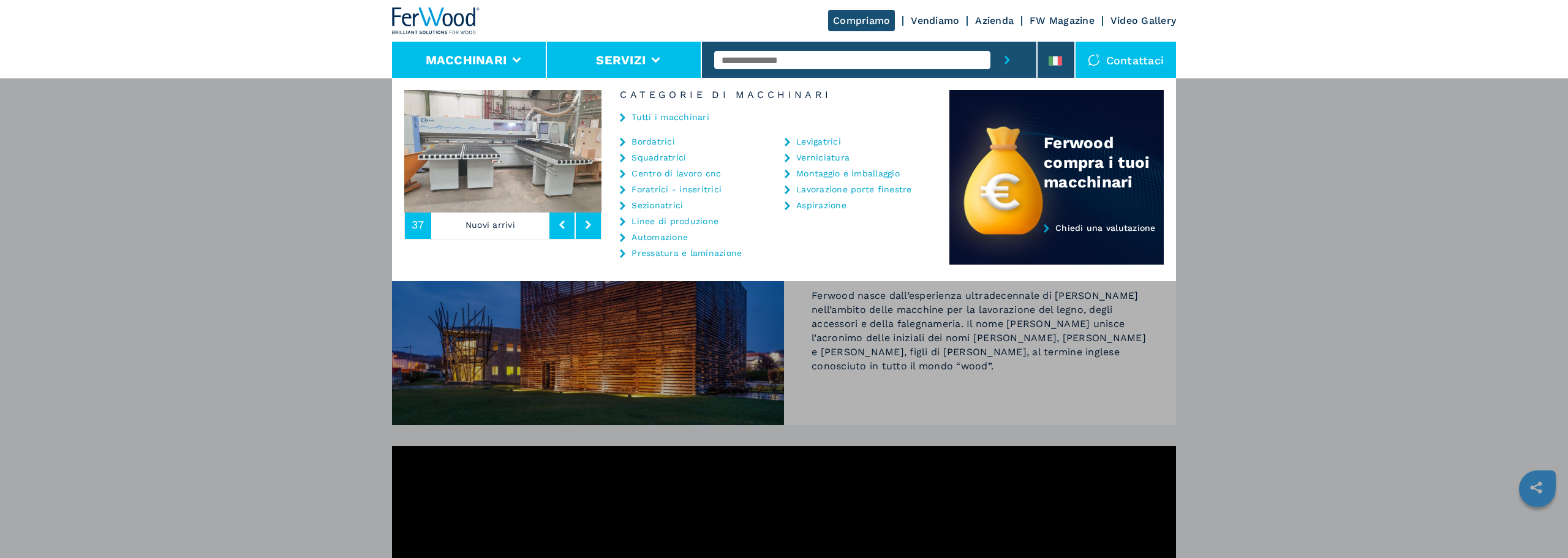 click on "Servizi" at bounding box center [624, 60] 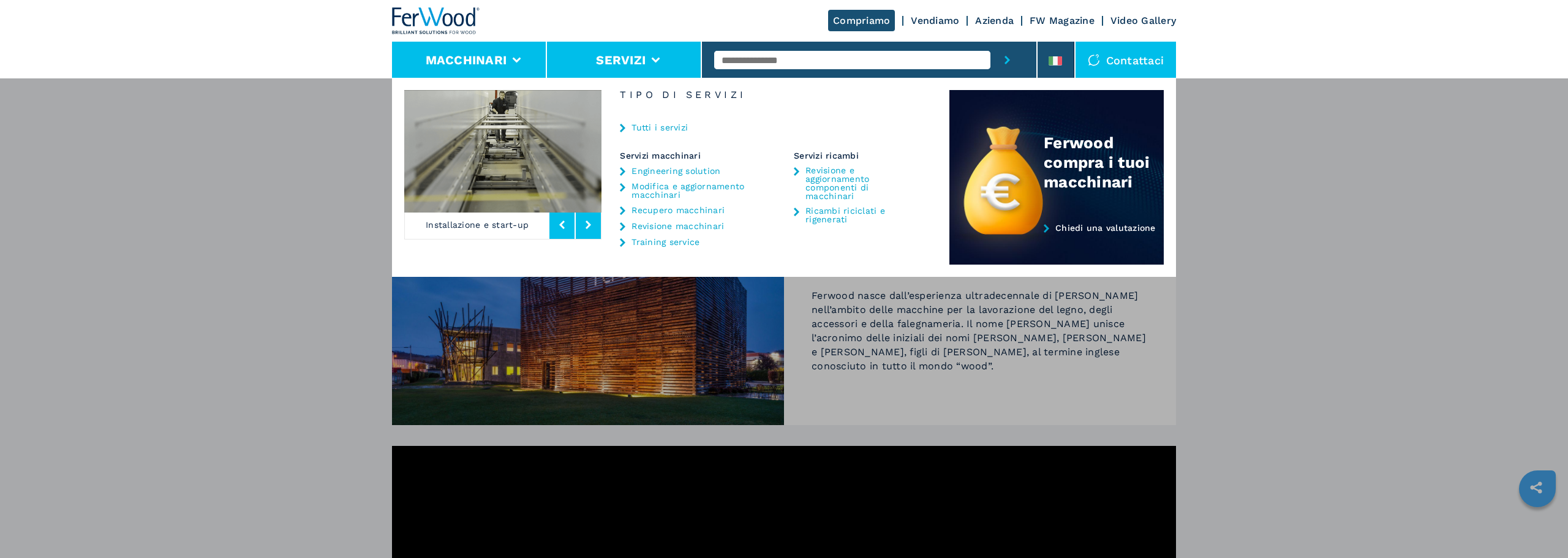 click on "Macchinari" at bounding box center [469, 60] 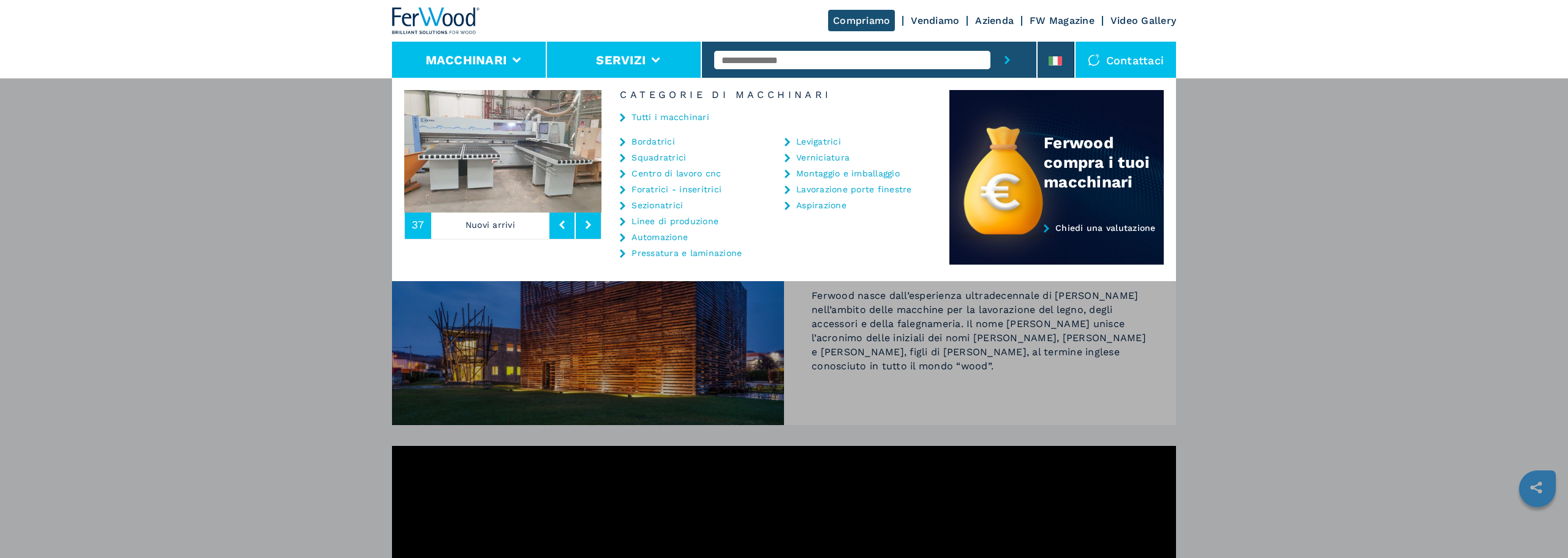 click on "Servizi" at bounding box center (624, 60) 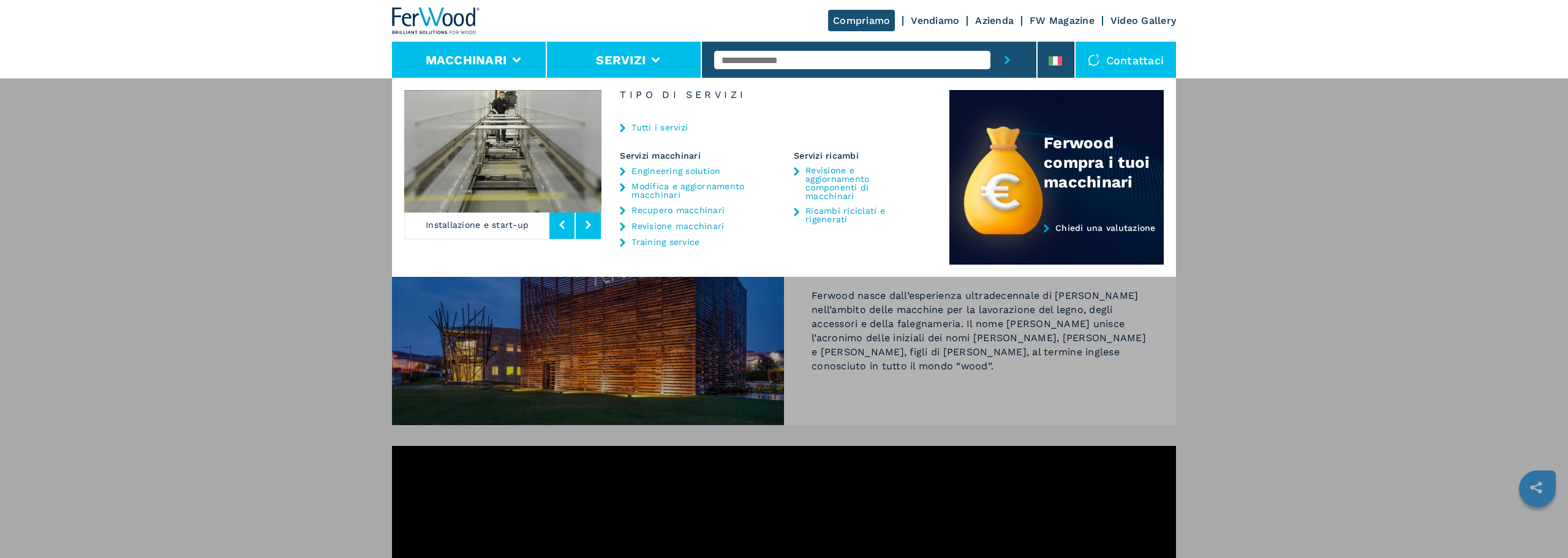 click on "Macchinari" at bounding box center [469, 60] 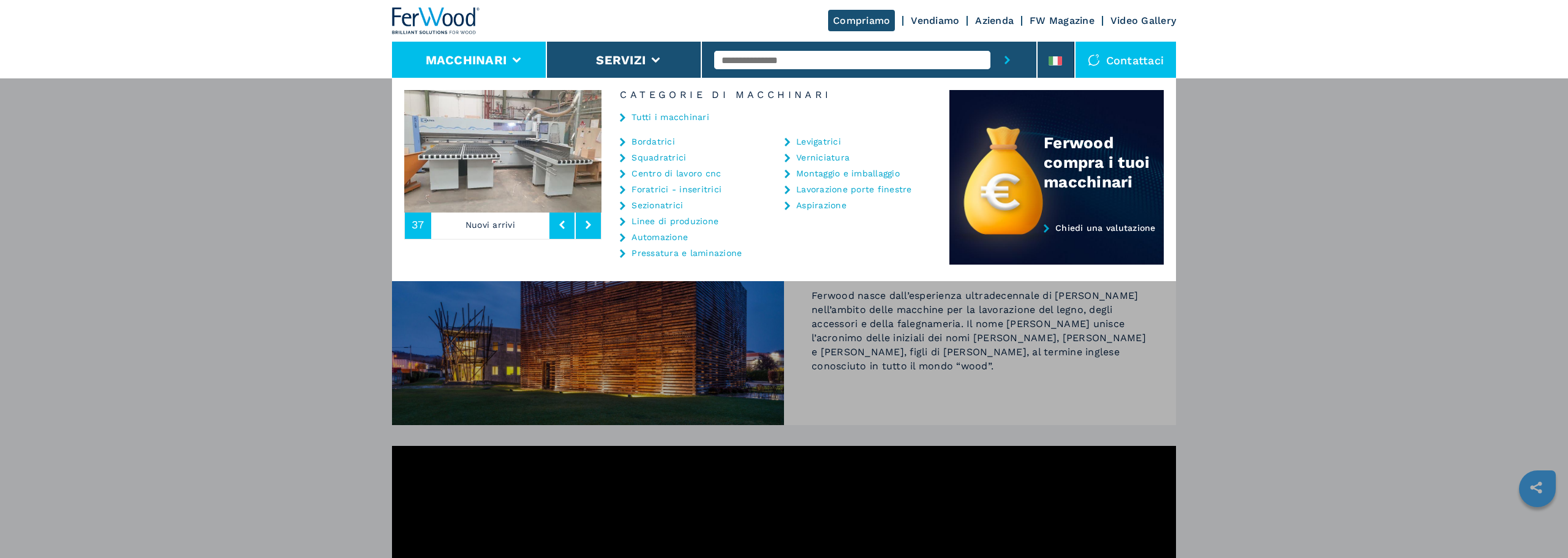 click on "FW Magazine" at bounding box center [1062, 20] 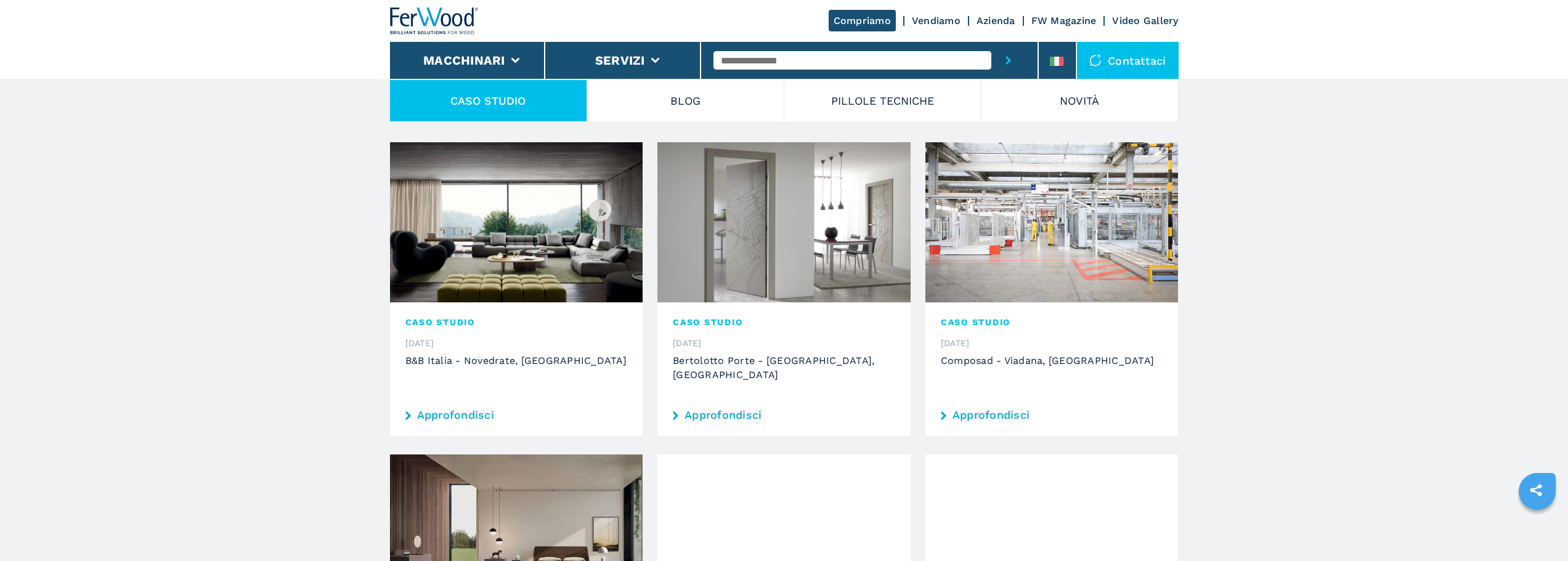 scroll, scrollTop: 246, scrollLeft: 0, axis: vertical 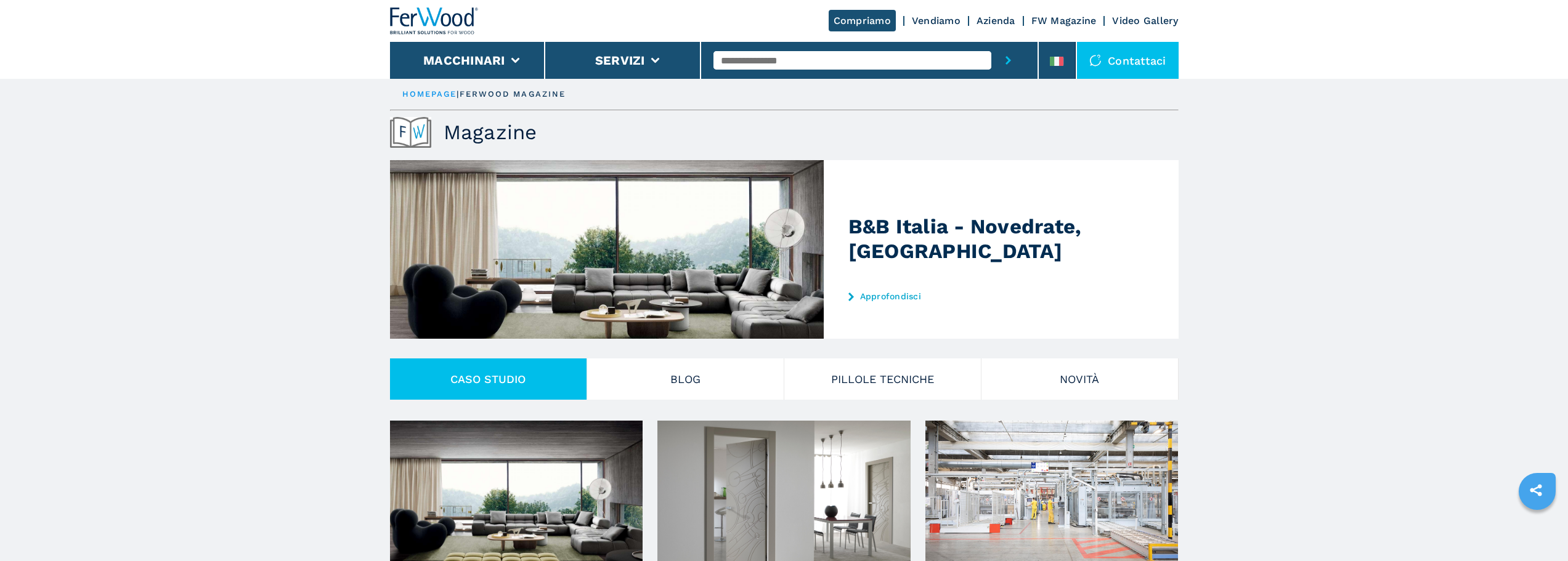 click on "Video Gallery" at bounding box center [1145, 20] 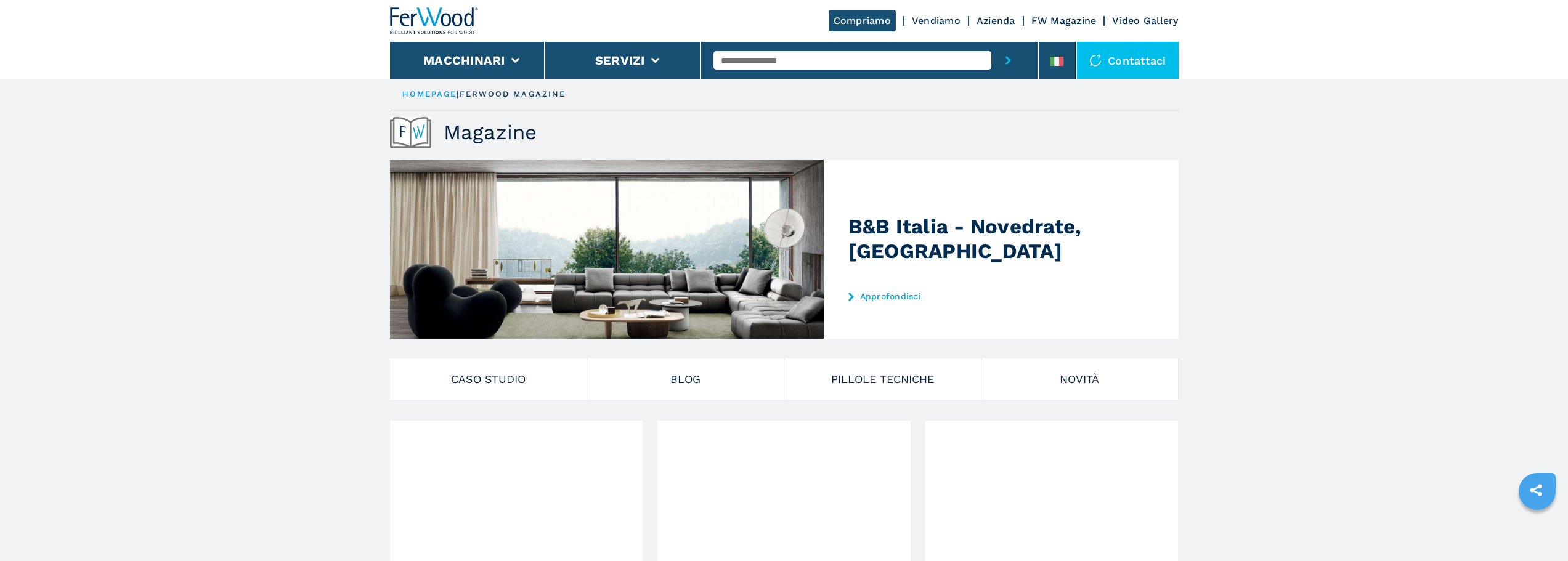 scroll, scrollTop: 127, scrollLeft: 0, axis: vertical 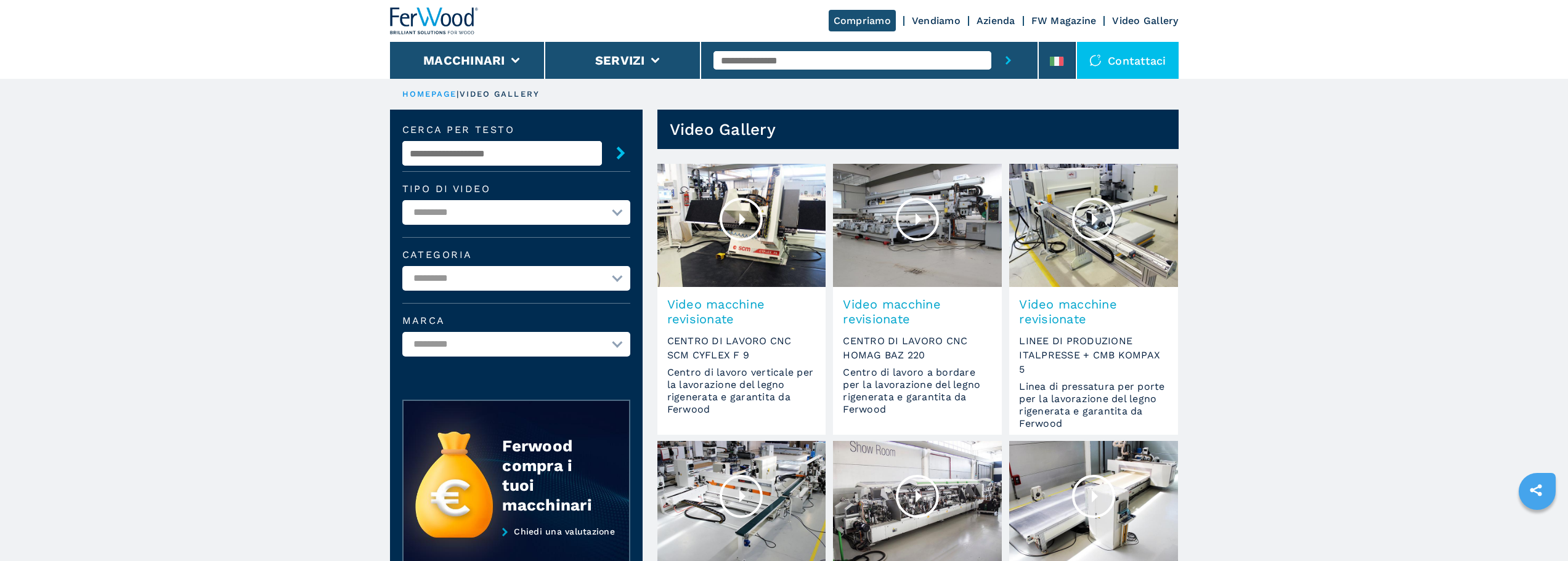 click at bounding box center (434, 21) 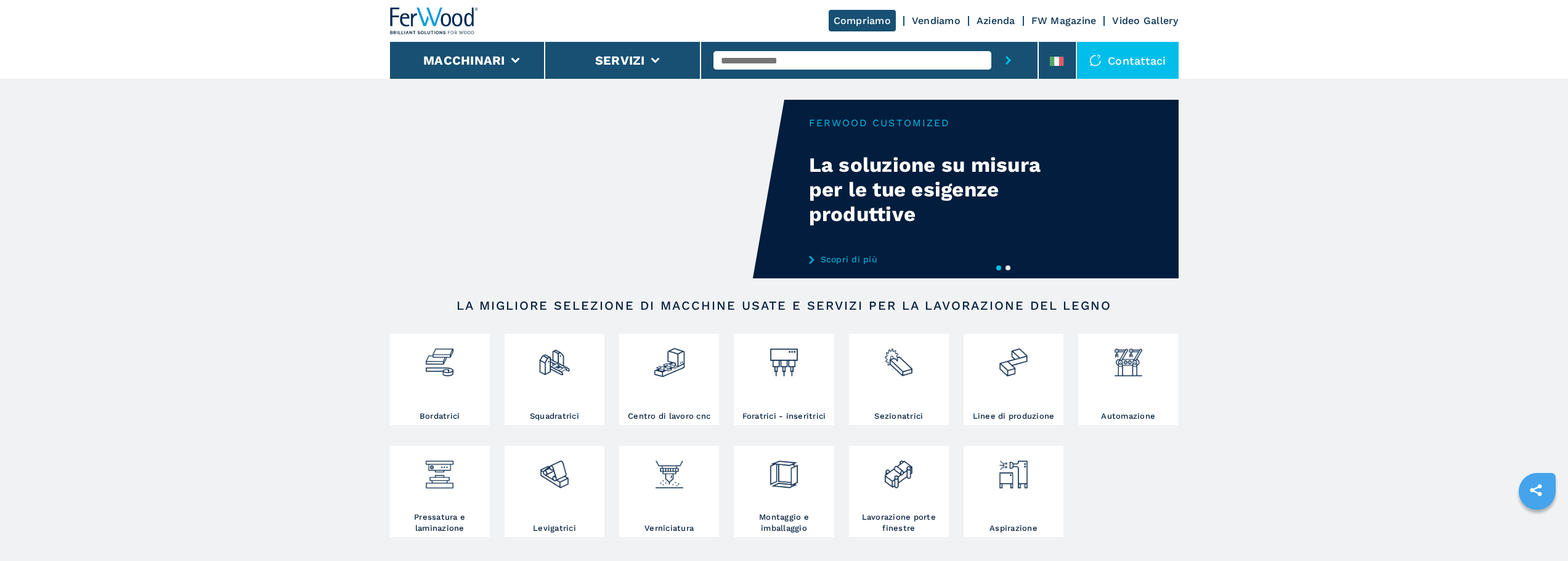 scroll, scrollTop: 0, scrollLeft: 0, axis: both 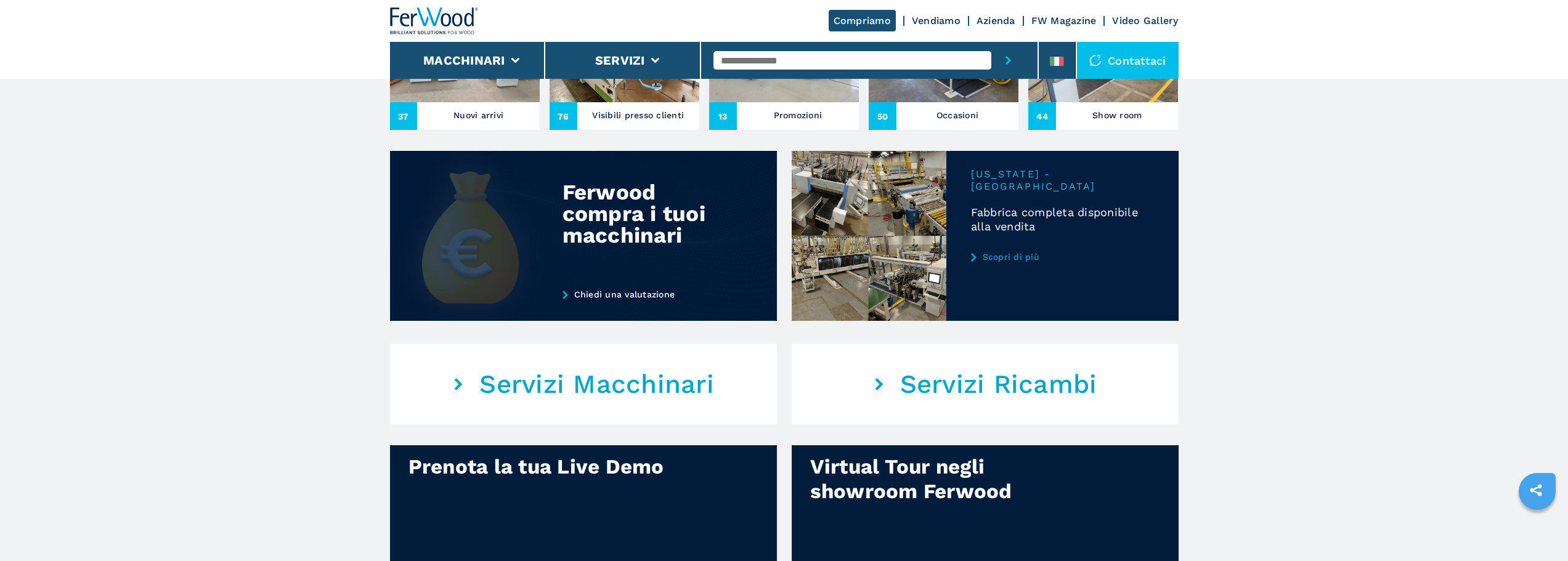 drag, startPoint x: 614, startPoint y: 241, endPoint x: 578, endPoint y: 299, distance: 68.26419 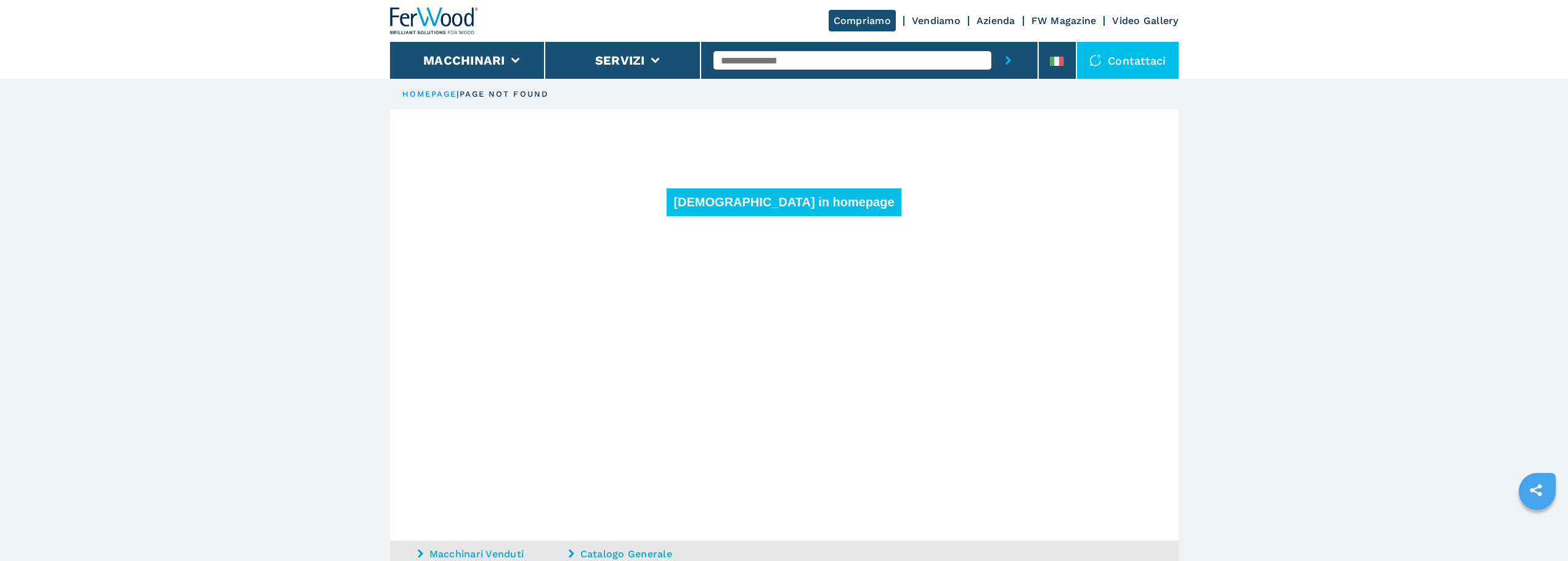 scroll, scrollTop: 0, scrollLeft: 0, axis: both 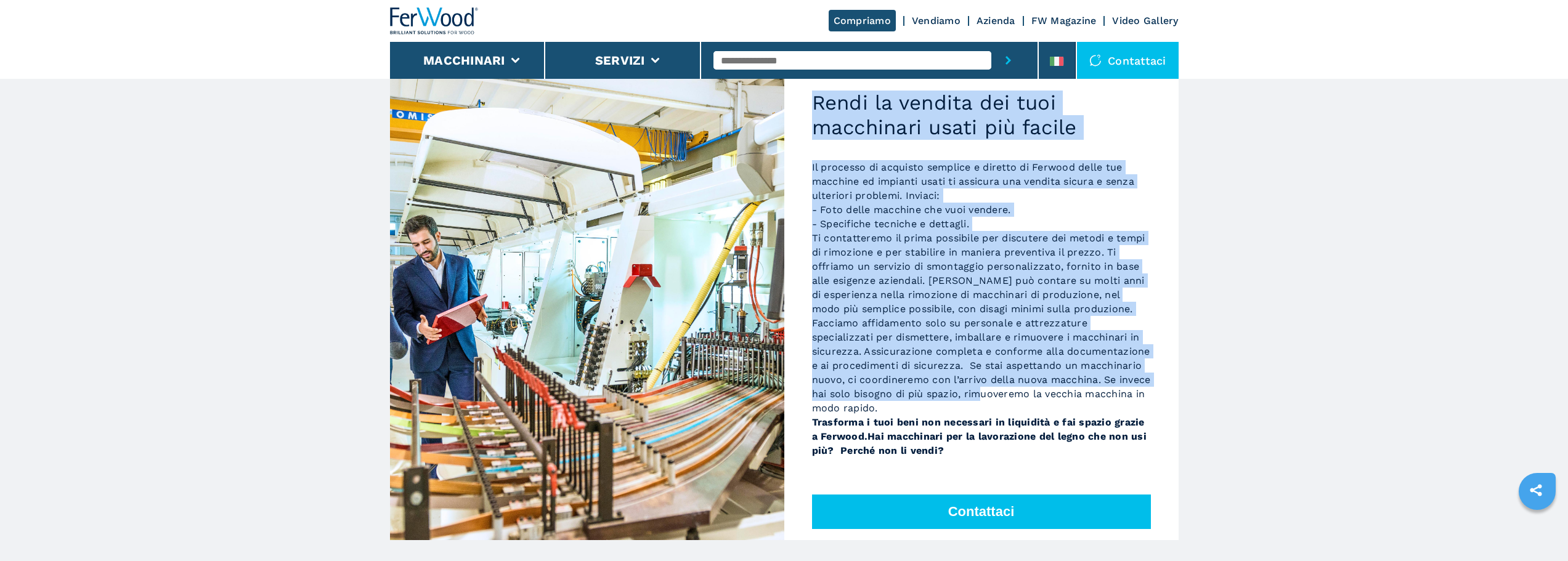 drag, startPoint x: 816, startPoint y: 103, endPoint x: 1050, endPoint y: 397, distance: 375.7552 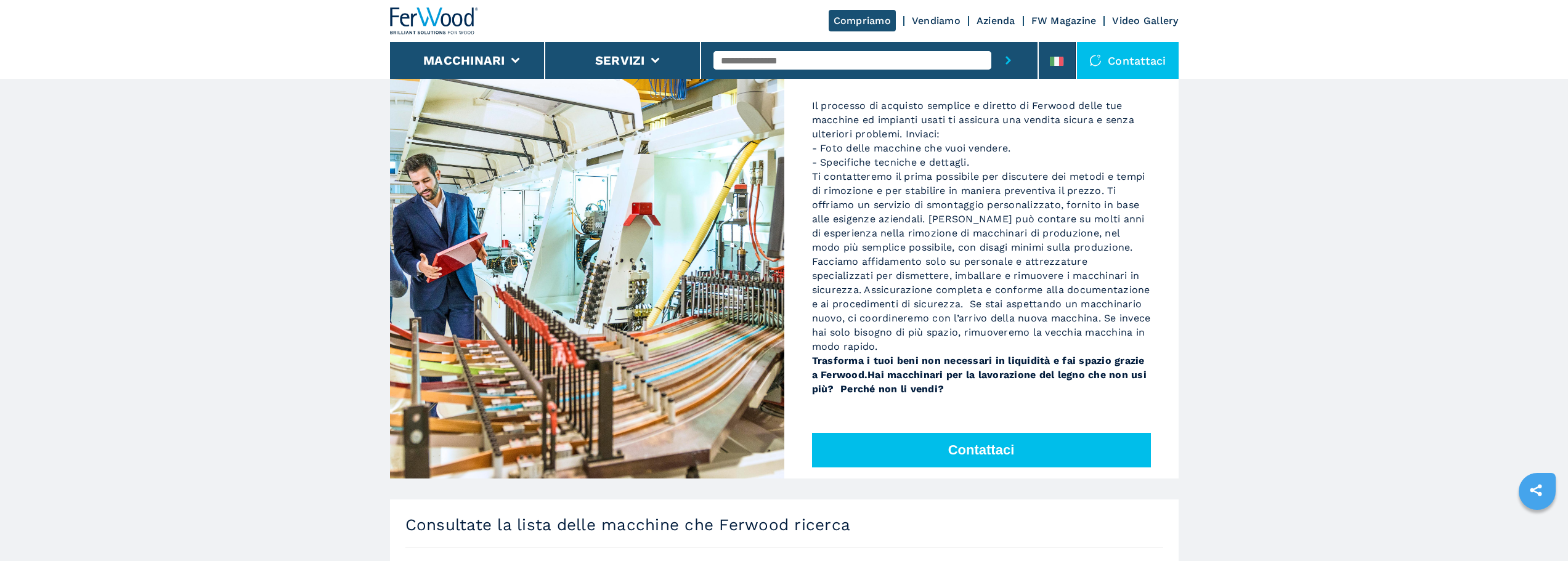scroll, scrollTop: 0, scrollLeft: 0, axis: both 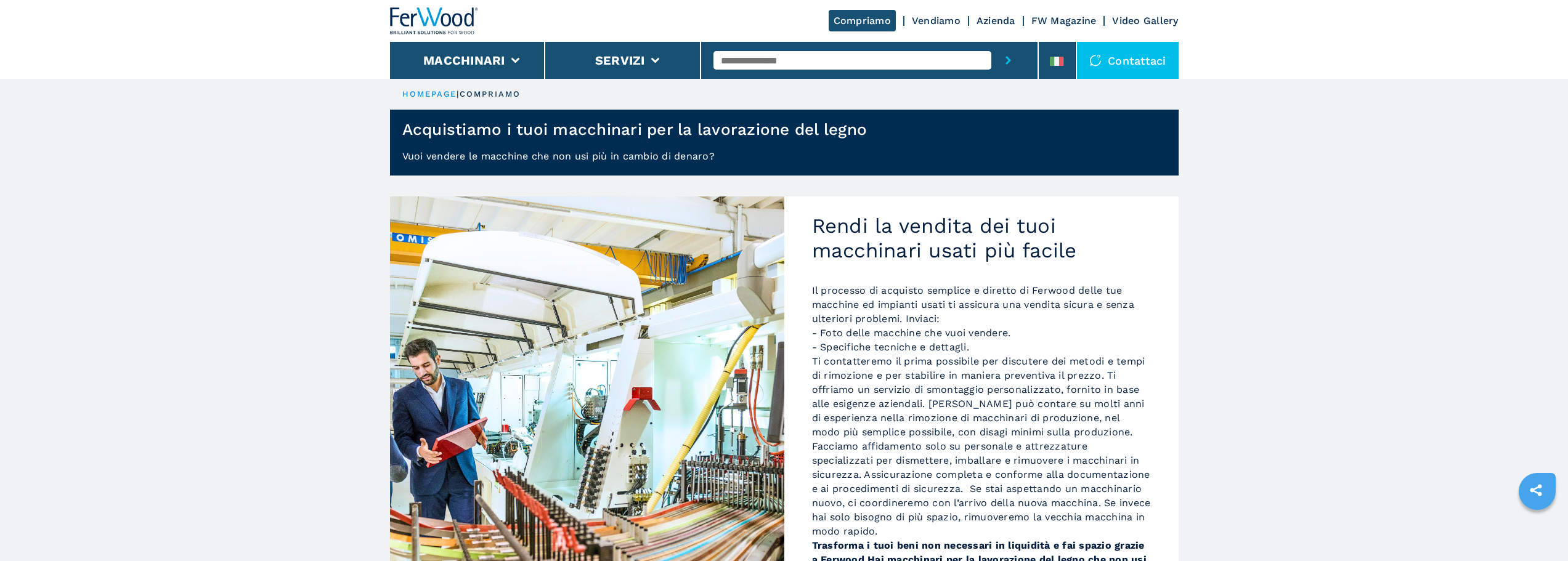 click on "Azienda" at bounding box center (996, 20) 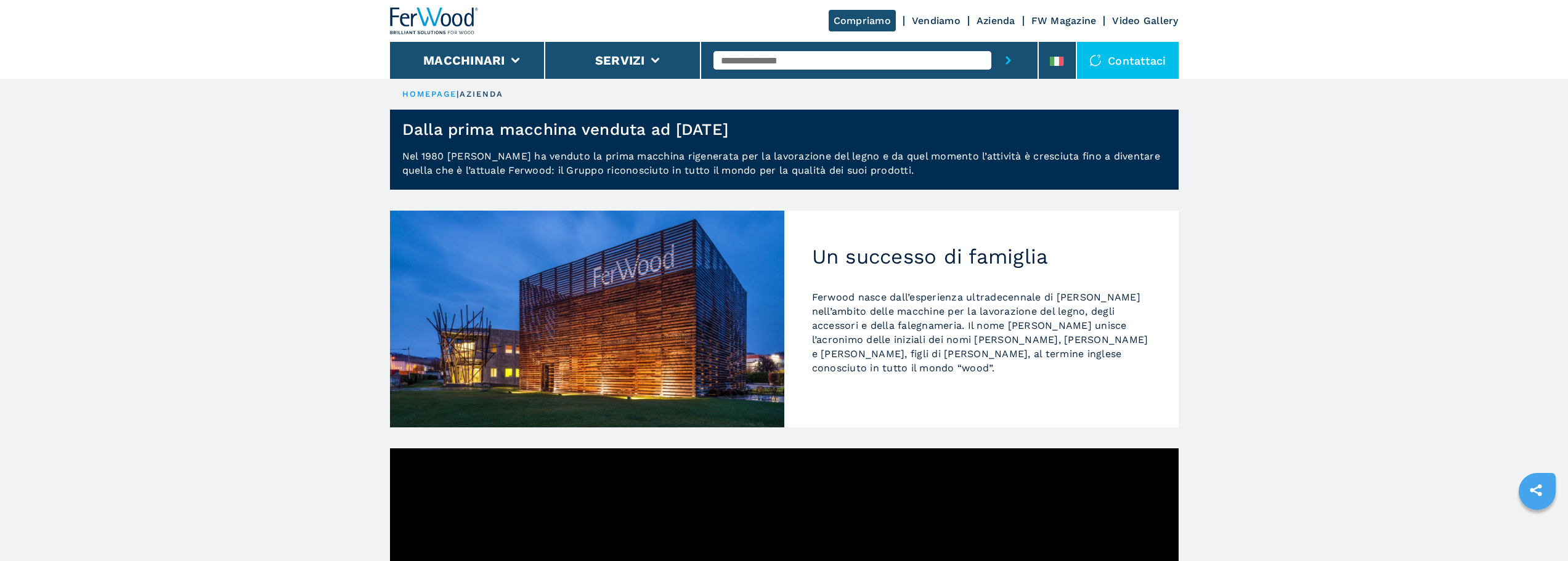 scroll, scrollTop: 0, scrollLeft: 0, axis: both 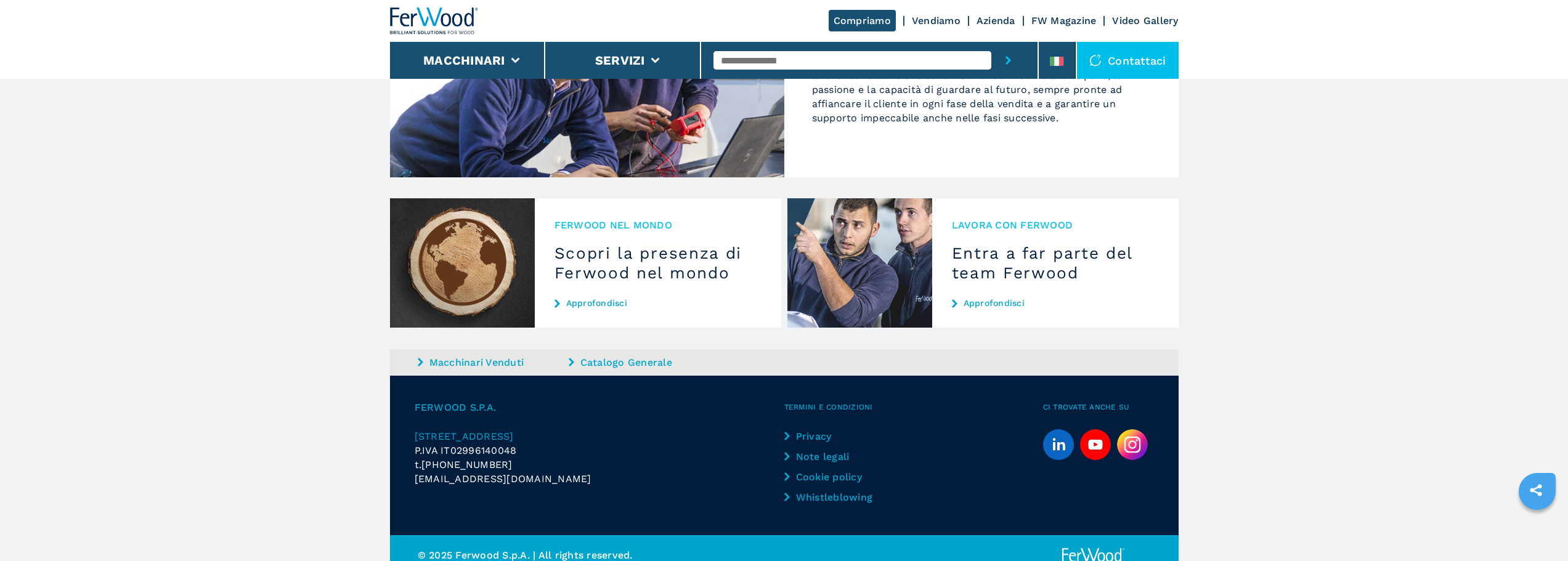 click on "Macchinari Venduti" at bounding box center [492, 362] 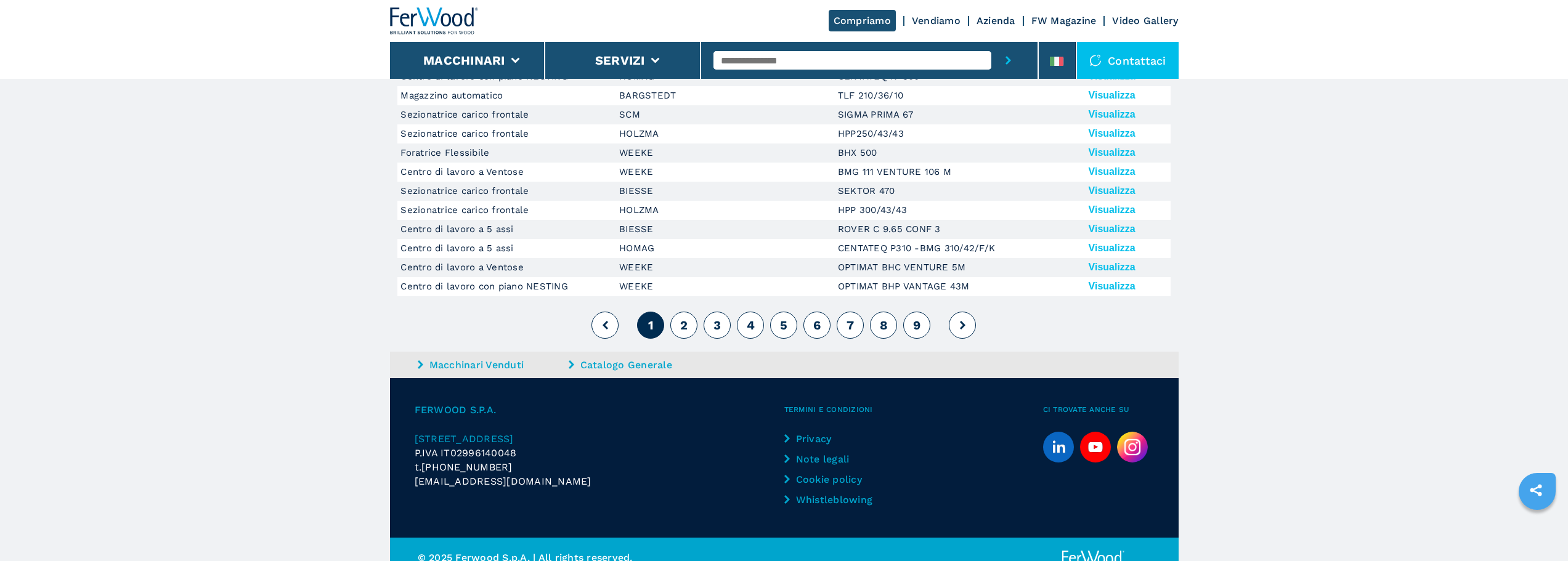 scroll, scrollTop: 329, scrollLeft: 0, axis: vertical 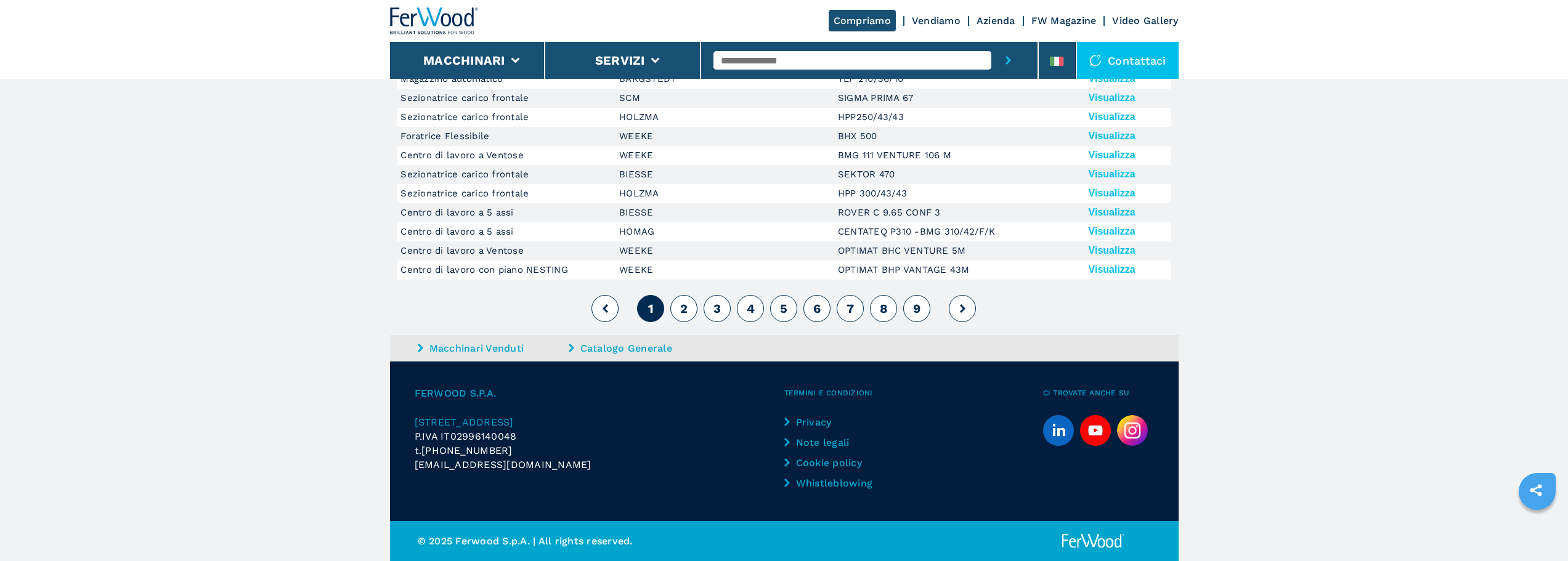 click on "Visualizza" at bounding box center [1112, 270] 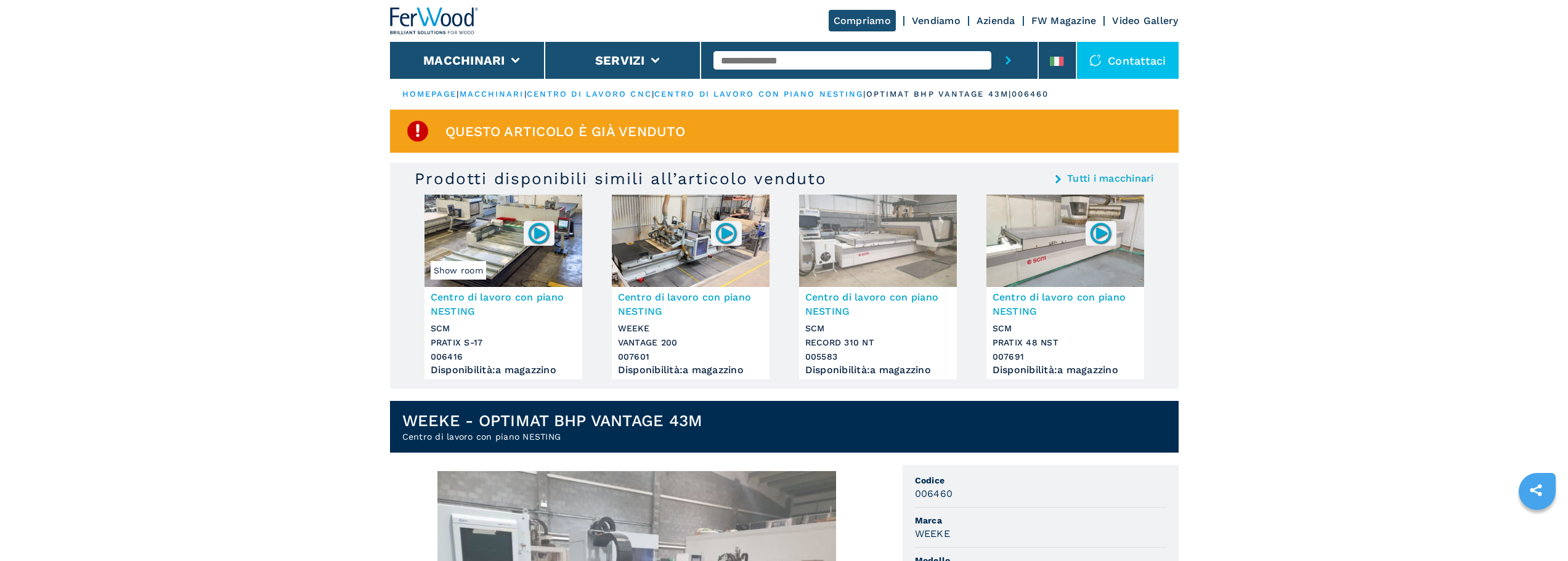 scroll, scrollTop: 0, scrollLeft: 0, axis: both 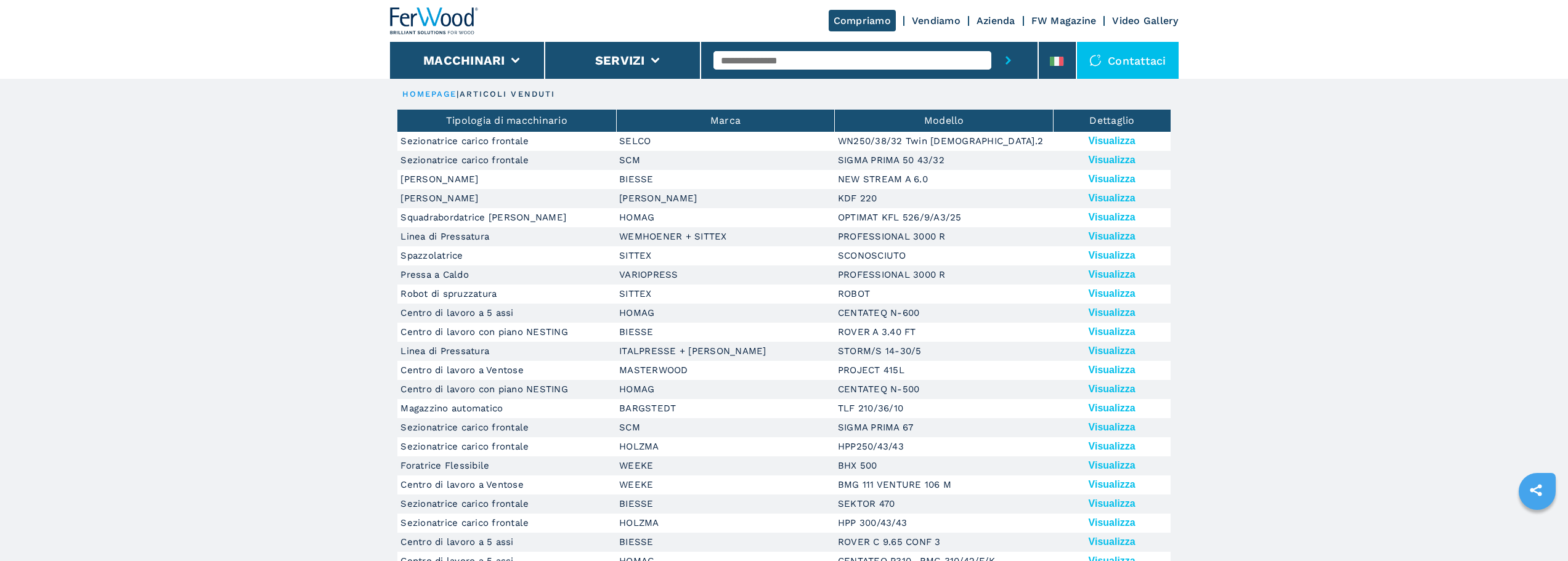 click on "Compriamo" at bounding box center (862, 20) 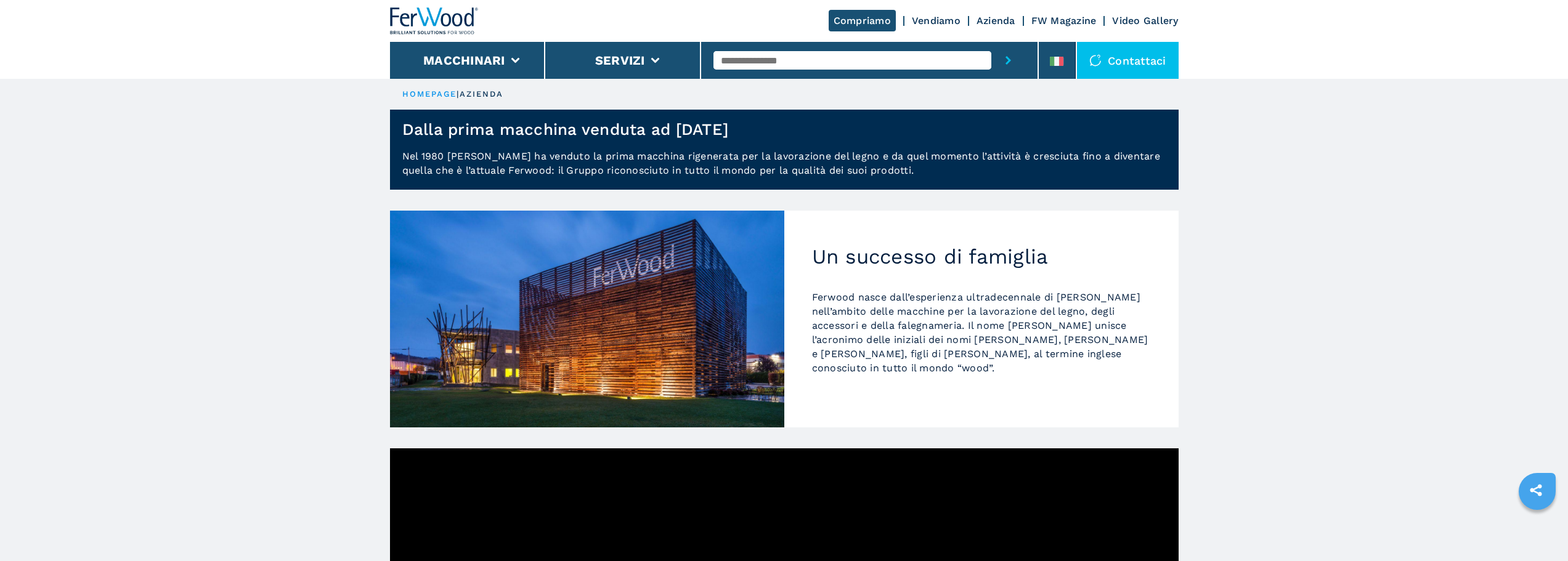 scroll, scrollTop: 0, scrollLeft: 0, axis: both 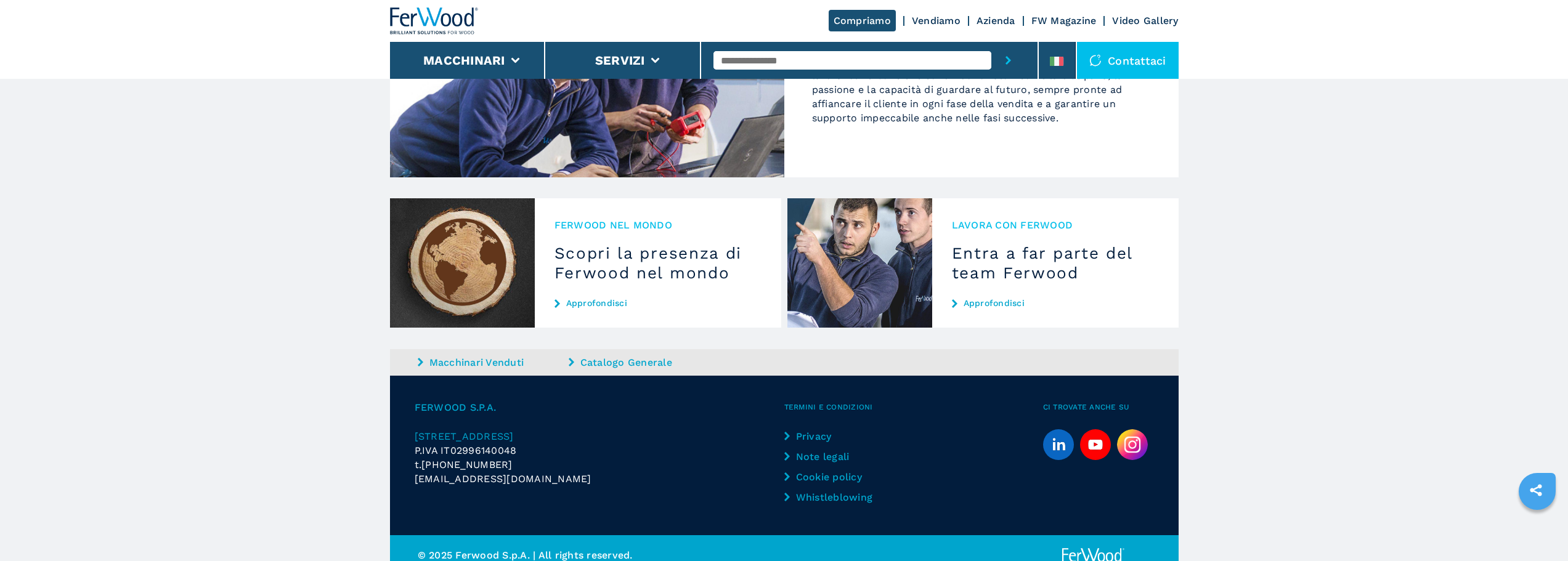 click on "Entra a far parte del team Ferwood" at bounding box center (1055, 263) 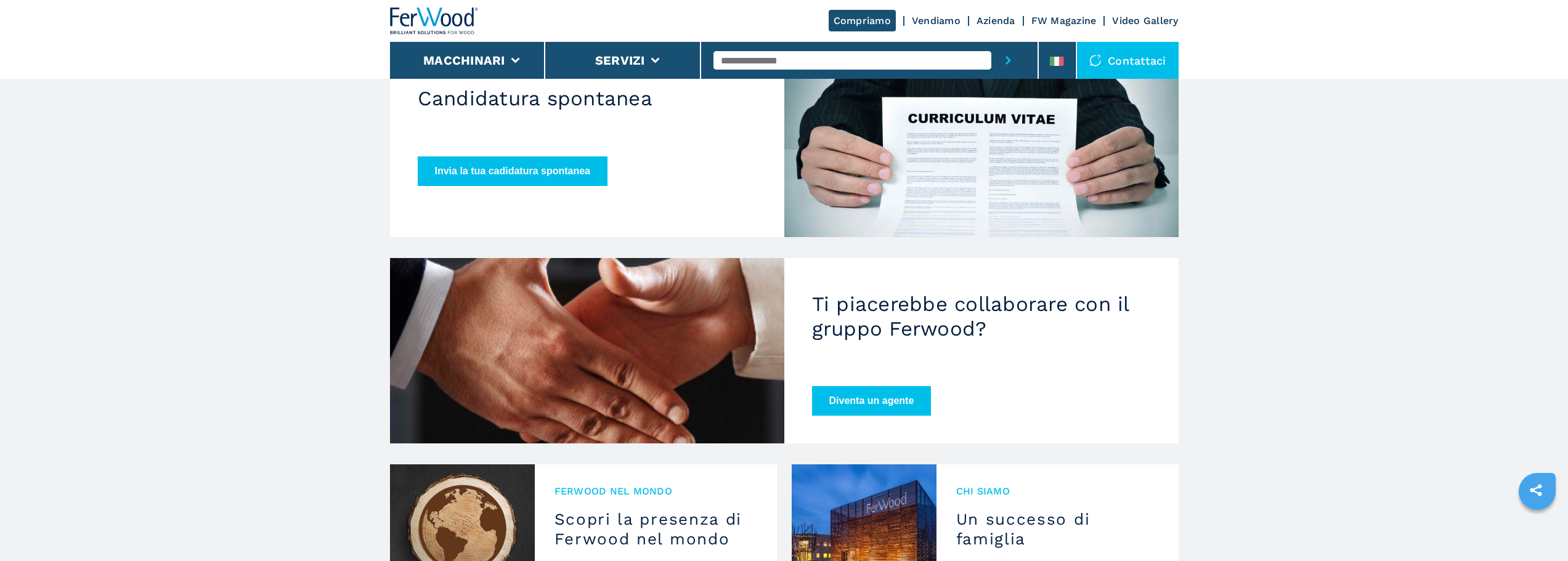 scroll, scrollTop: 493, scrollLeft: 0, axis: vertical 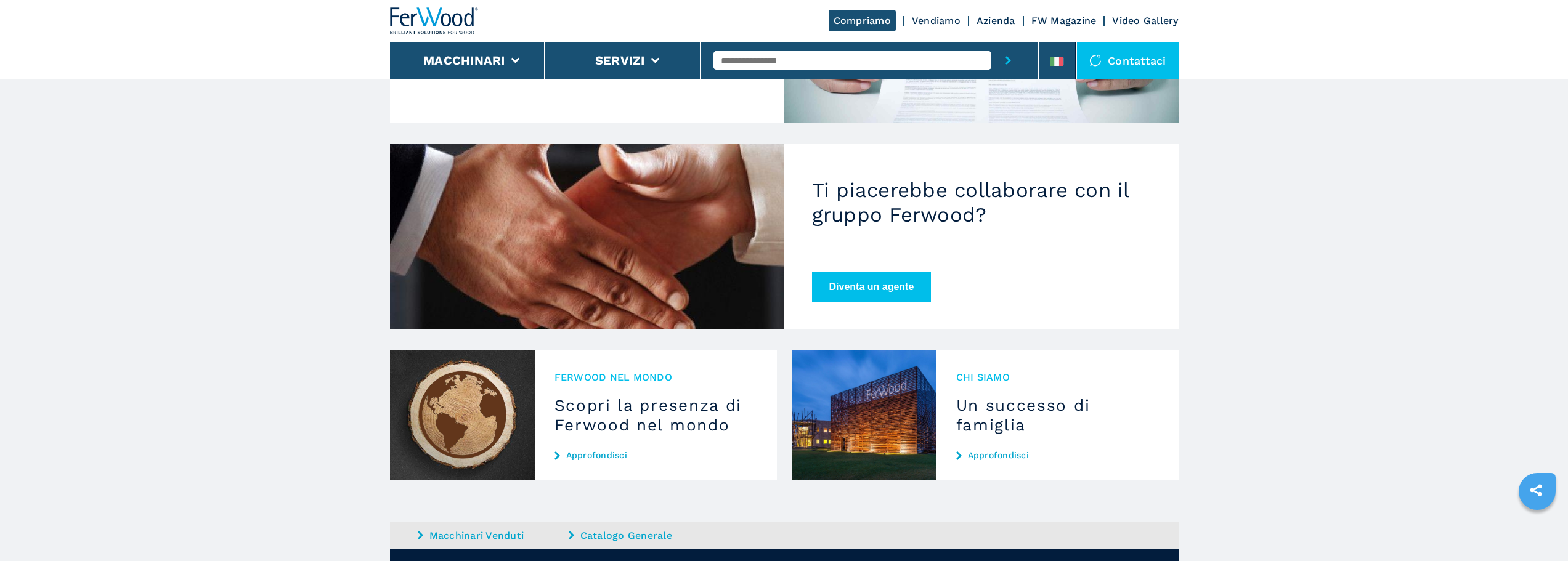 click on "Ti piacerebbe collaborare con il gruppo Ferwood?" at bounding box center [981, 202] 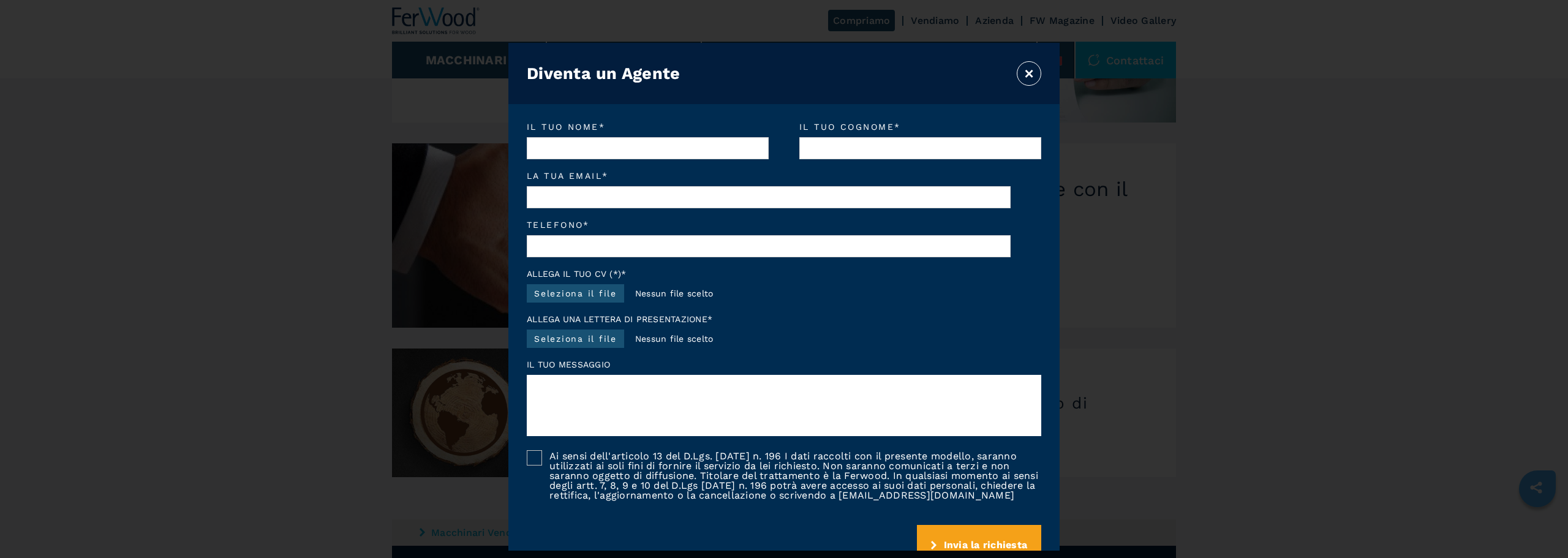 click on "×" at bounding box center [1029, 74] 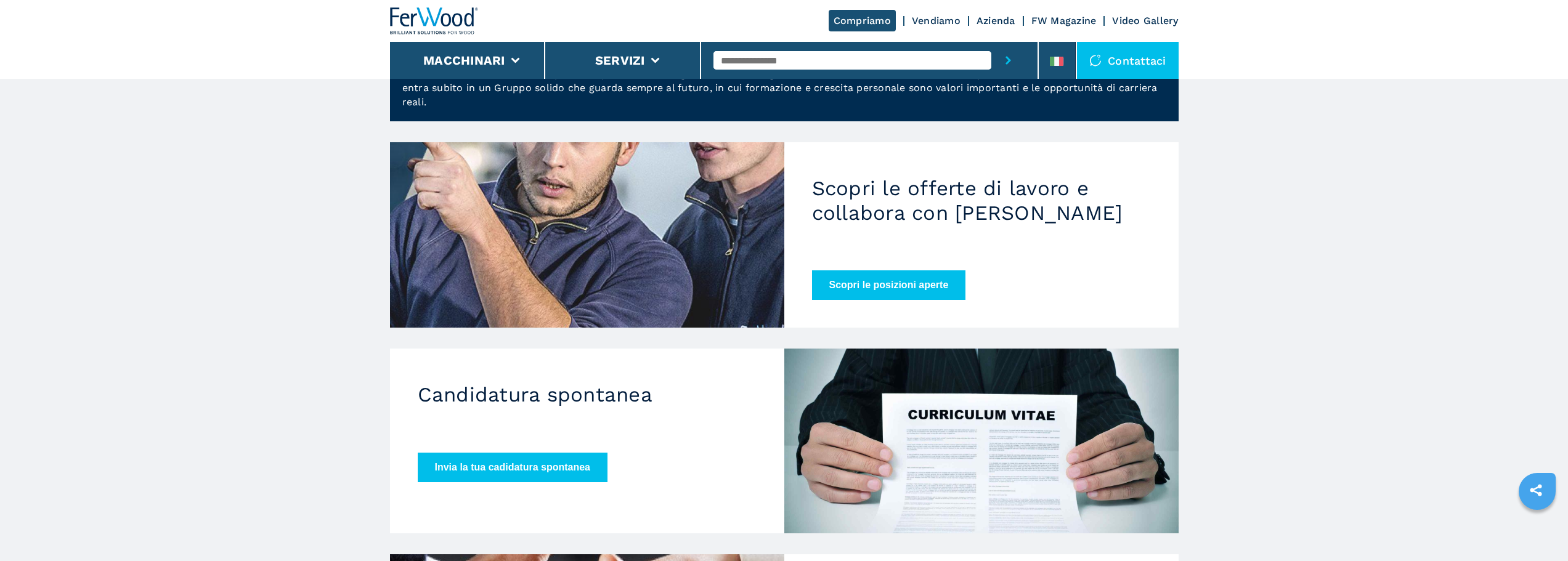 scroll, scrollTop: 0, scrollLeft: 0, axis: both 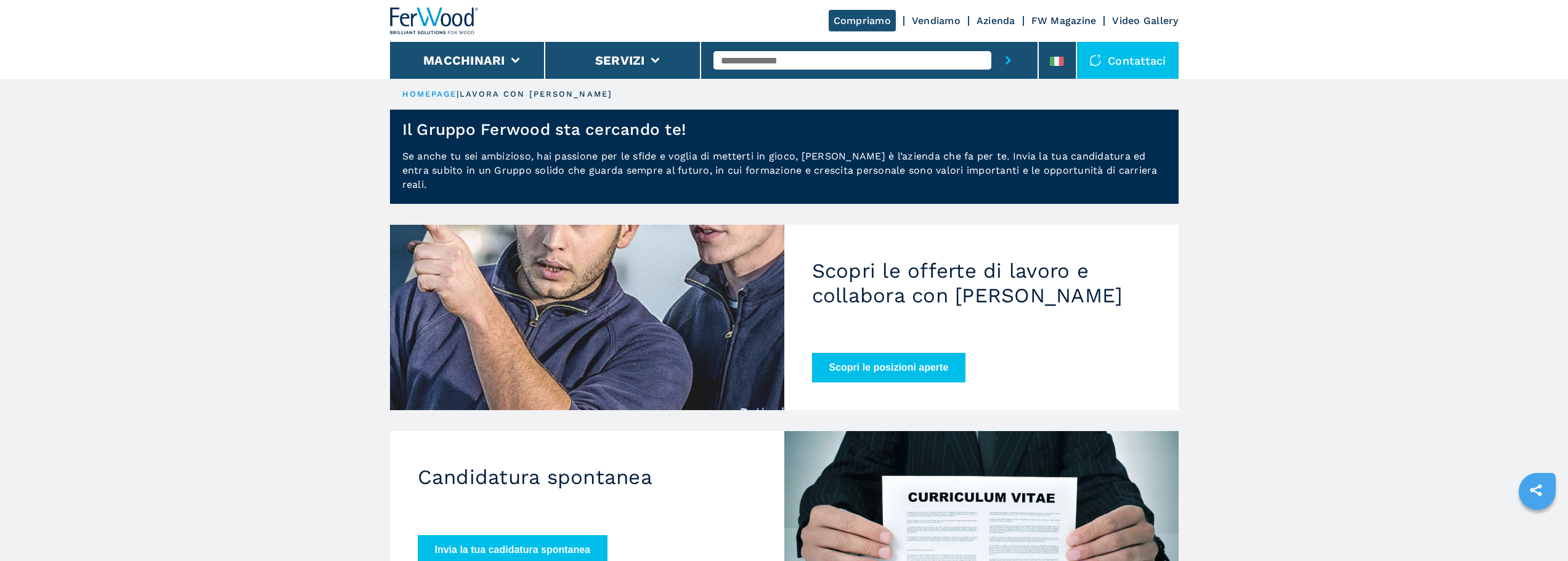 click at bounding box center [434, 21] 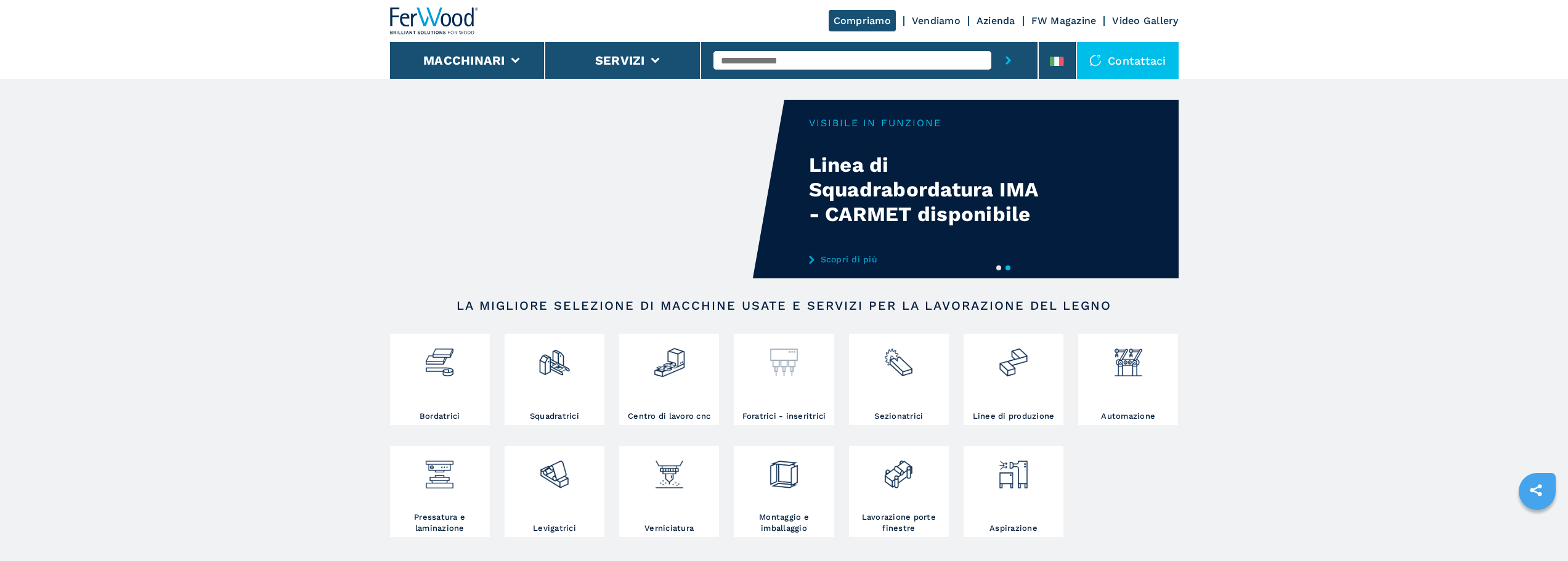 scroll, scrollTop: 185, scrollLeft: 0, axis: vertical 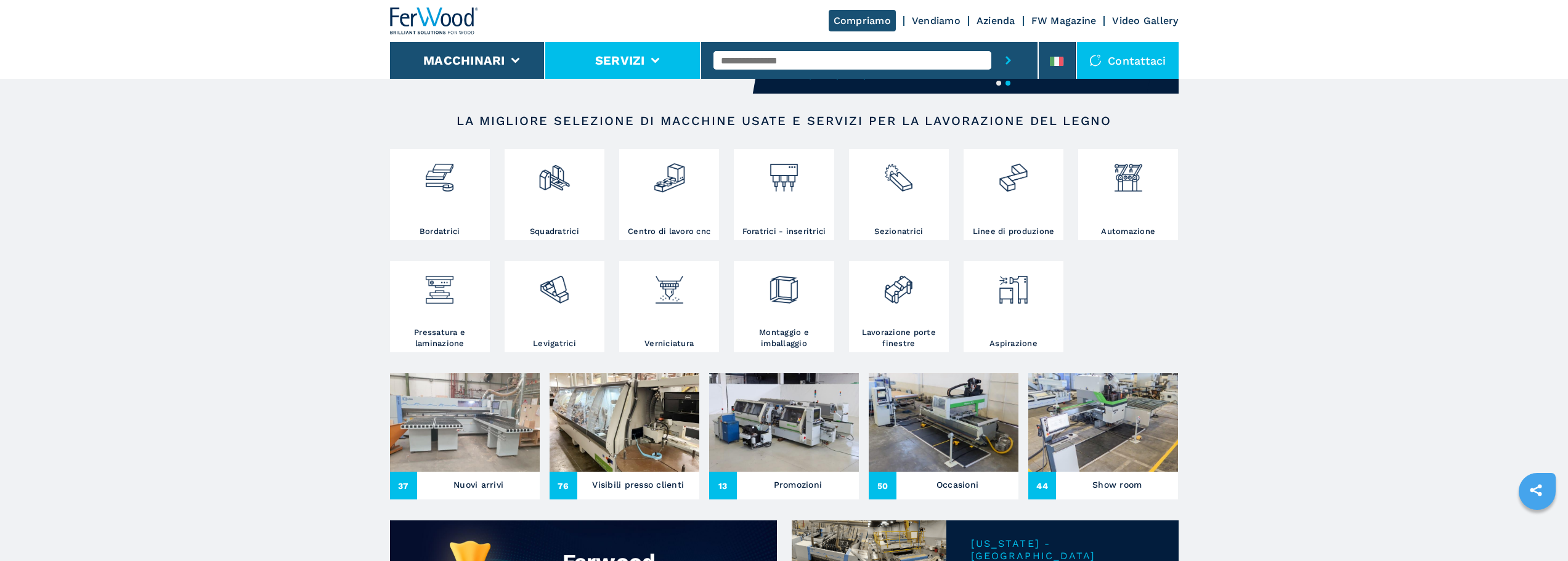click on "Servizi" at bounding box center [620, 60] 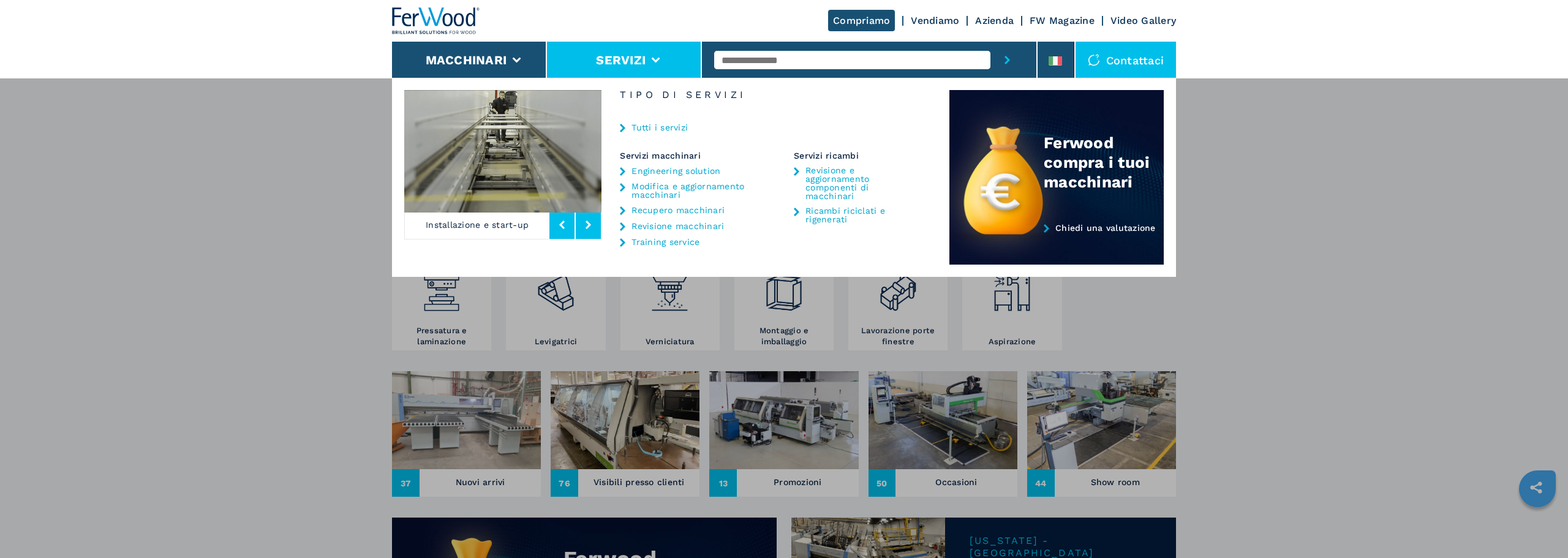 click on "Macchinari Bordatrici Squadratrici Centro di lavoro cnc Foratrici - inseritrici Sezionatrici Linee di produzione Automazione Pressatura e laminazione Levigatrici Verniciatura Montaggio e imballaggio Lavorazione porte finestre Aspirazione Servizi Servizi macchinari Engineering solution Modifica e aggiornamento macchinari Recupero macchinari Revisione macchinari Training service Servizi ricambi Revisione e aggiornamento componenti di macchinari Ricambi riciclati e rigenerati Compriamo Vendiamo Vendiamo Vendita Ferwood Approved Noleggio Azienda Chi siamo Ferwood nel mondo Lavora con Ferwood FW Magazine Video Gallery Mercato Worldwide Italia 中國 España France Deutschland 한국어 North America Polska Portugal Россия United Kingdom +39 0172474073 +39 3279347250 info@ferwoodgroup.com Via Langhe 4/A | 12042 Pollenzo (CN) Supporto Ti Contattiamo noi   Compila il form chat Chatta con noi   Avvia una chat Ferwood compra i tuoi macchinari   Chiedi una valutazione Cerca per testo Macchinari Servizi Categoria" at bounding box center [784, 356] 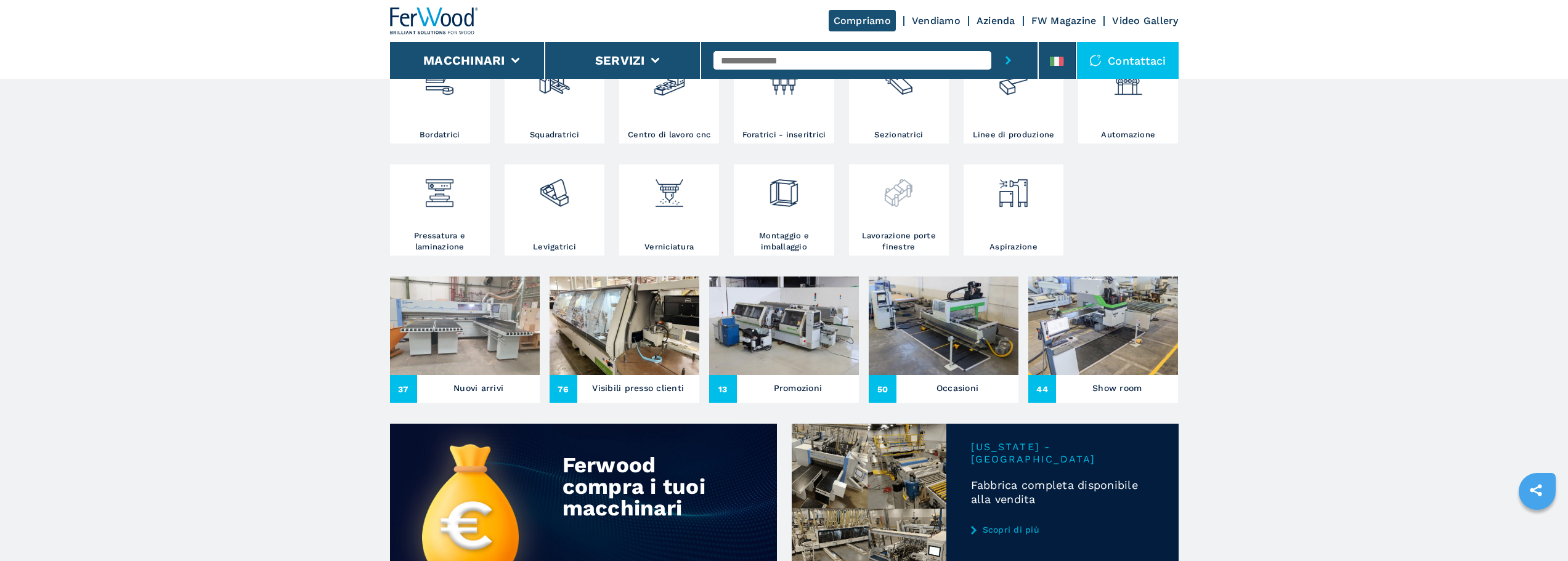 scroll, scrollTop: 431, scrollLeft: 0, axis: vertical 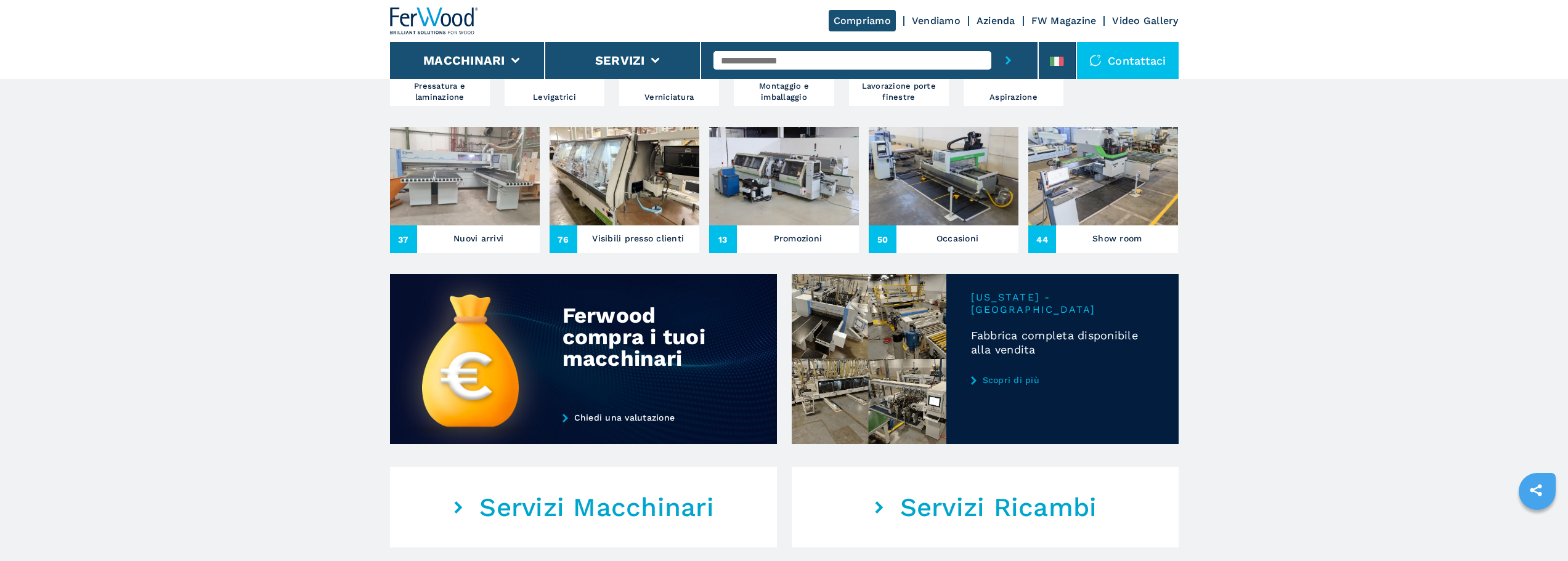 click on "Scopri di più" at bounding box center (1062, 380) 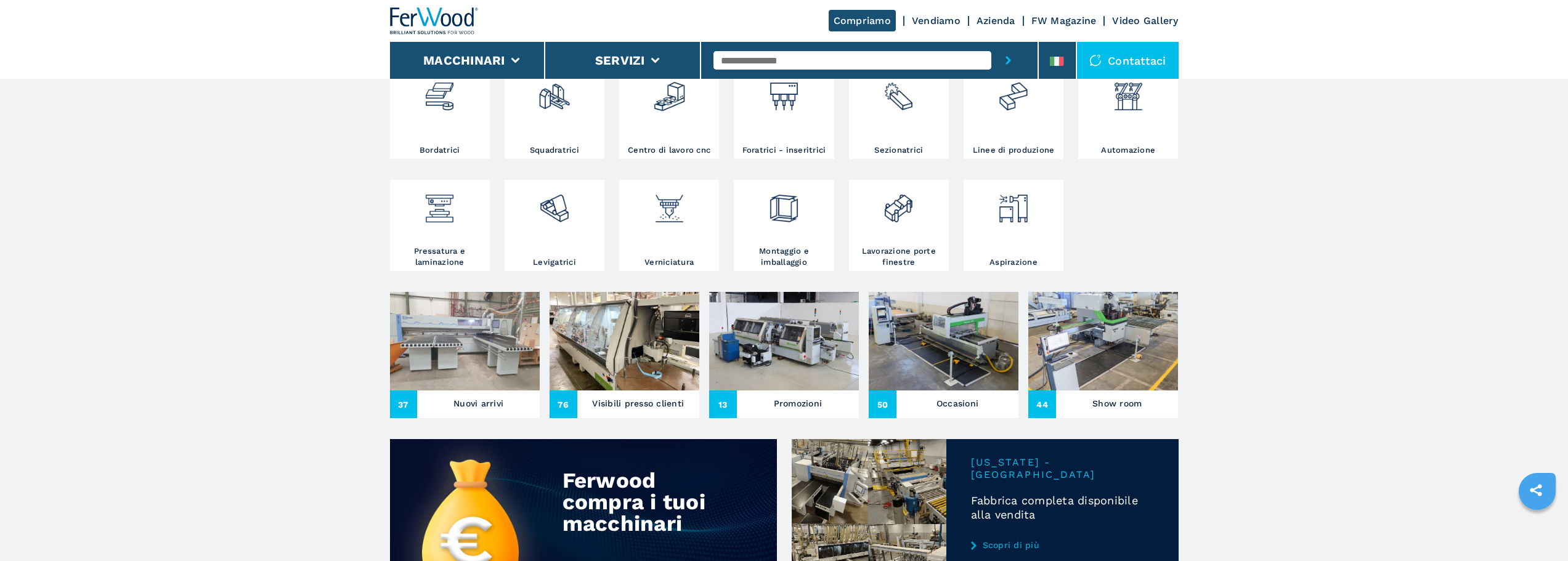 scroll, scrollTop: 369, scrollLeft: 0, axis: vertical 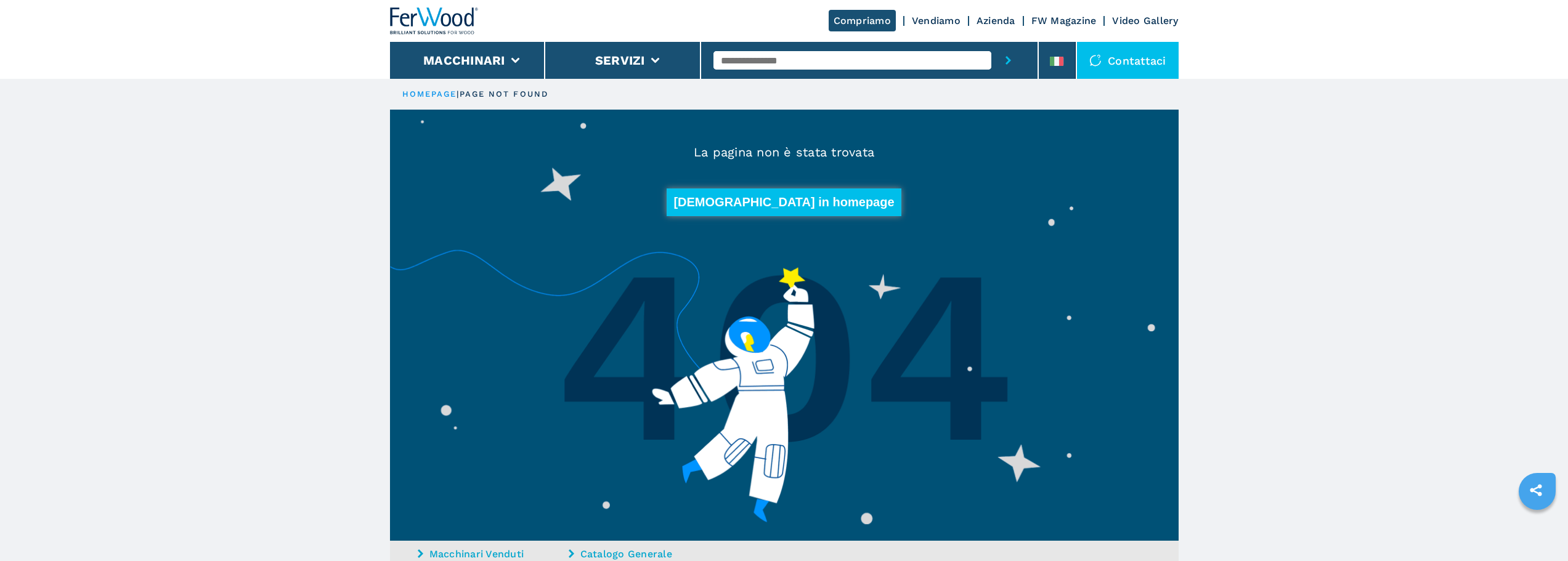 click on "Torna in homepage" at bounding box center [784, 202] 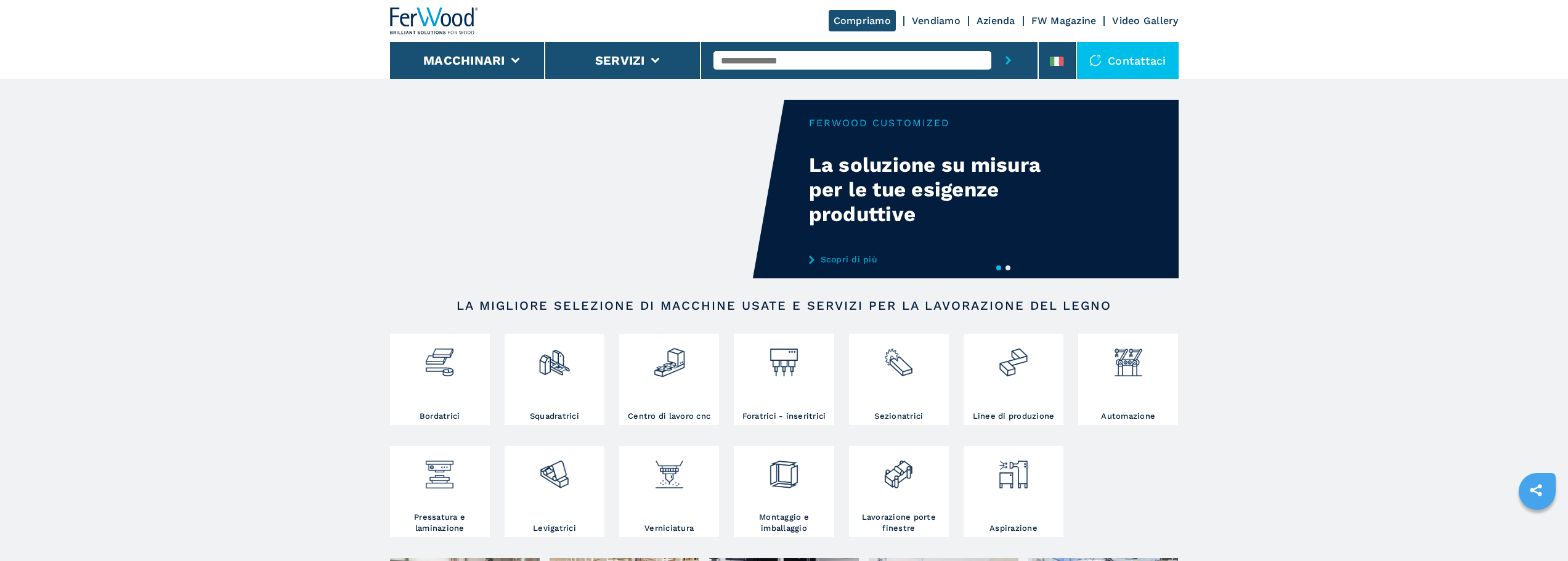 scroll, scrollTop: 0, scrollLeft: 0, axis: both 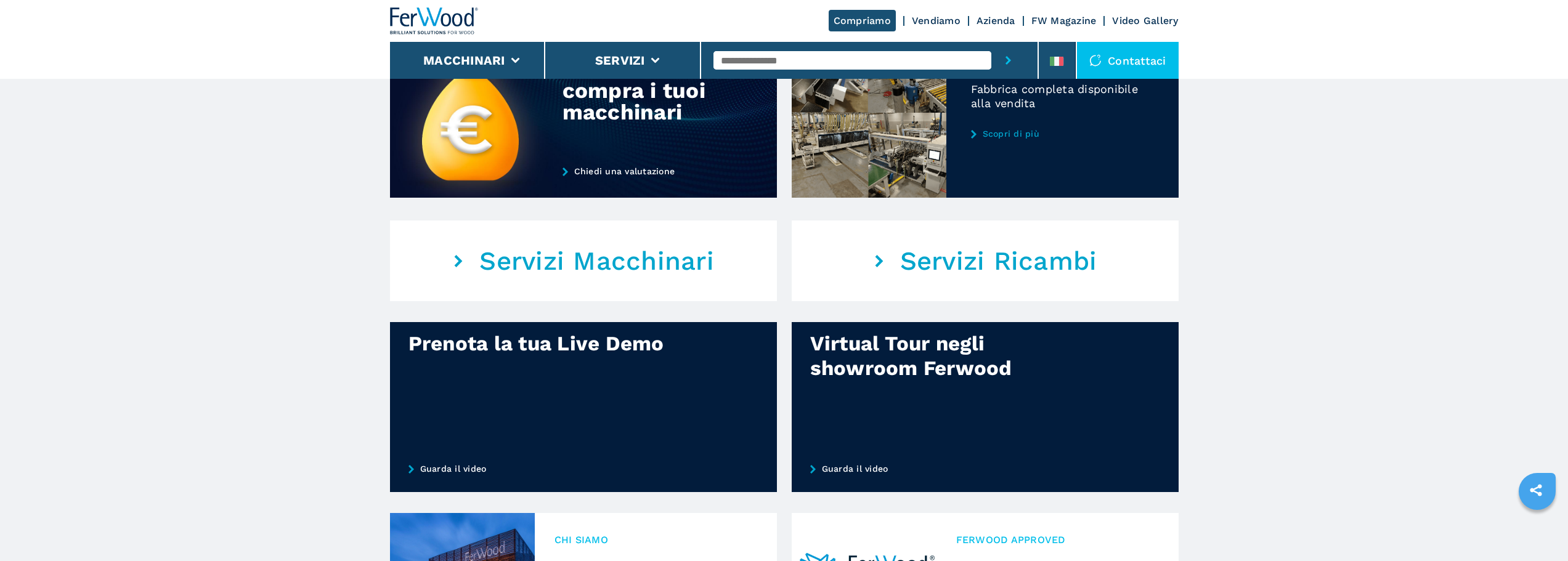 click on "Virtual Tour negli showroom Ferwood" at bounding box center (950, 356) 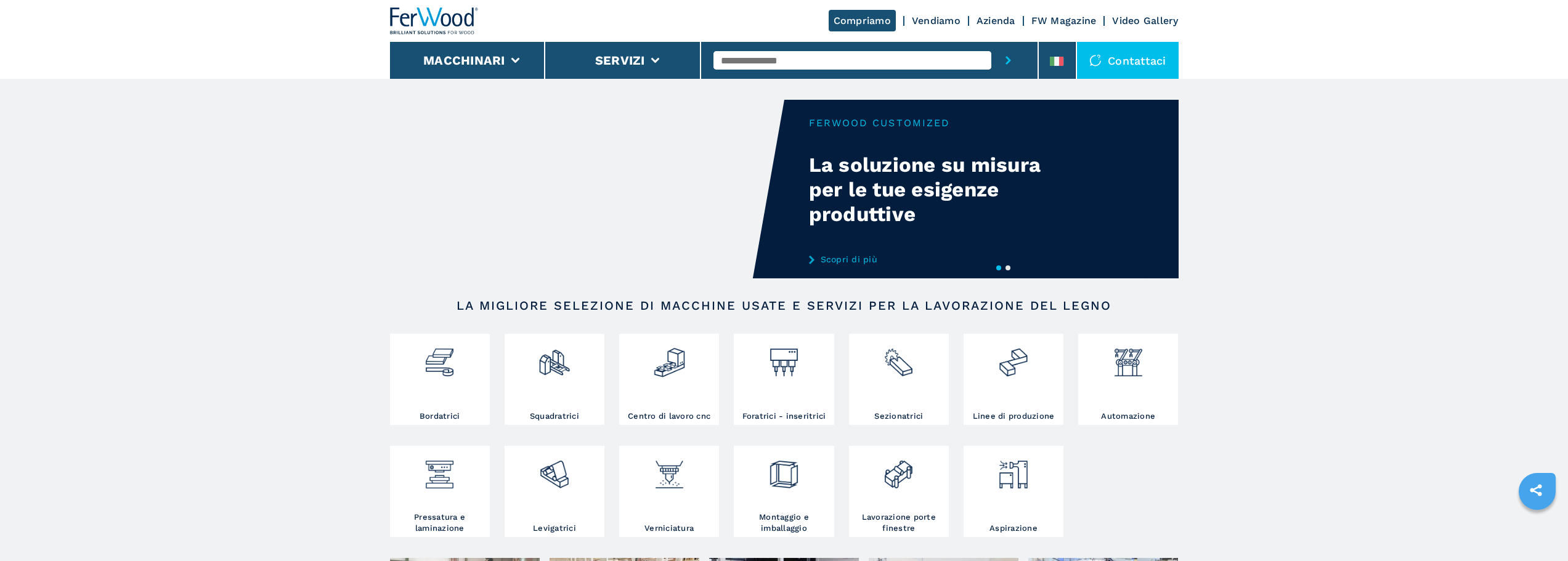 scroll, scrollTop: 0, scrollLeft: 0, axis: both 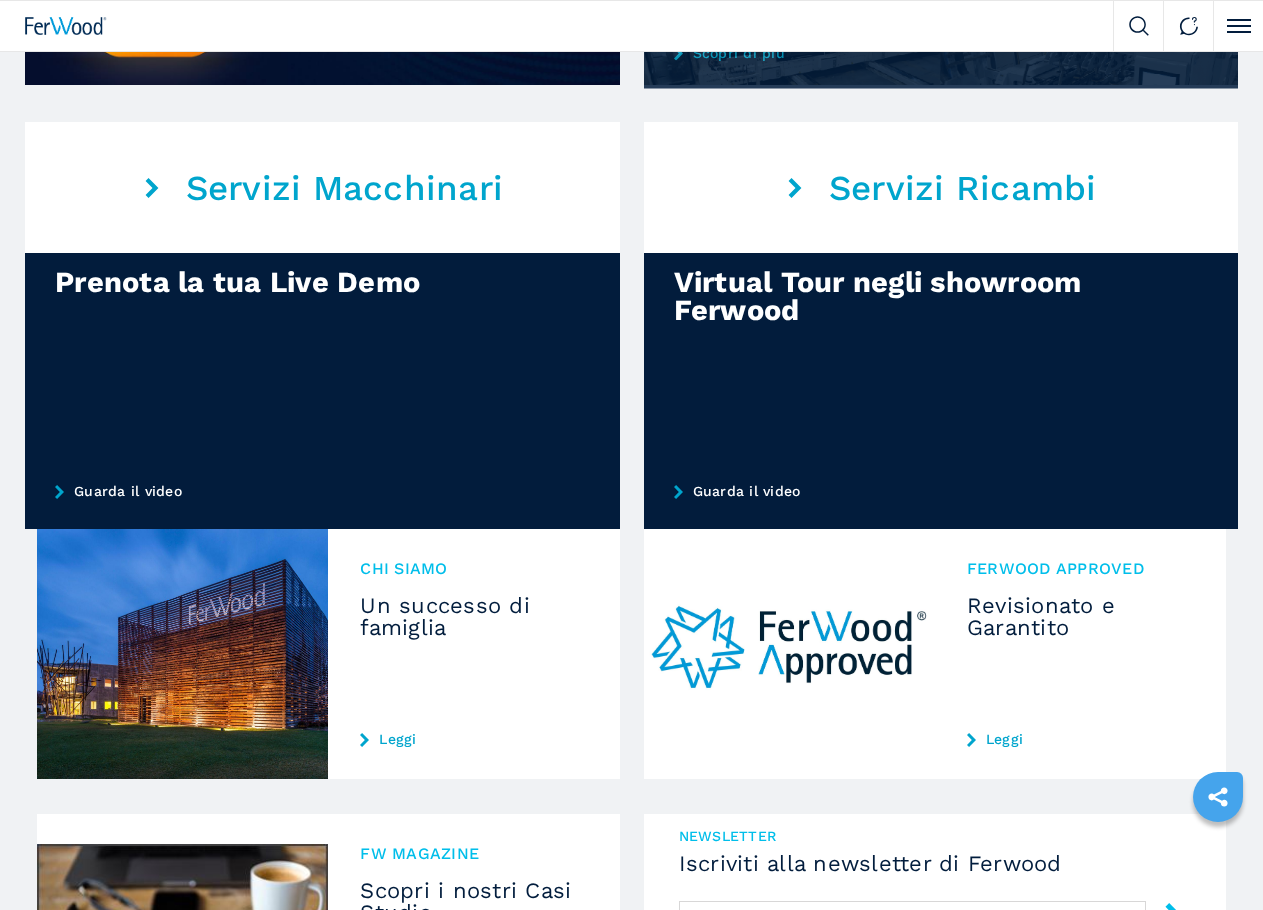 click at bounding box center [941, 391] 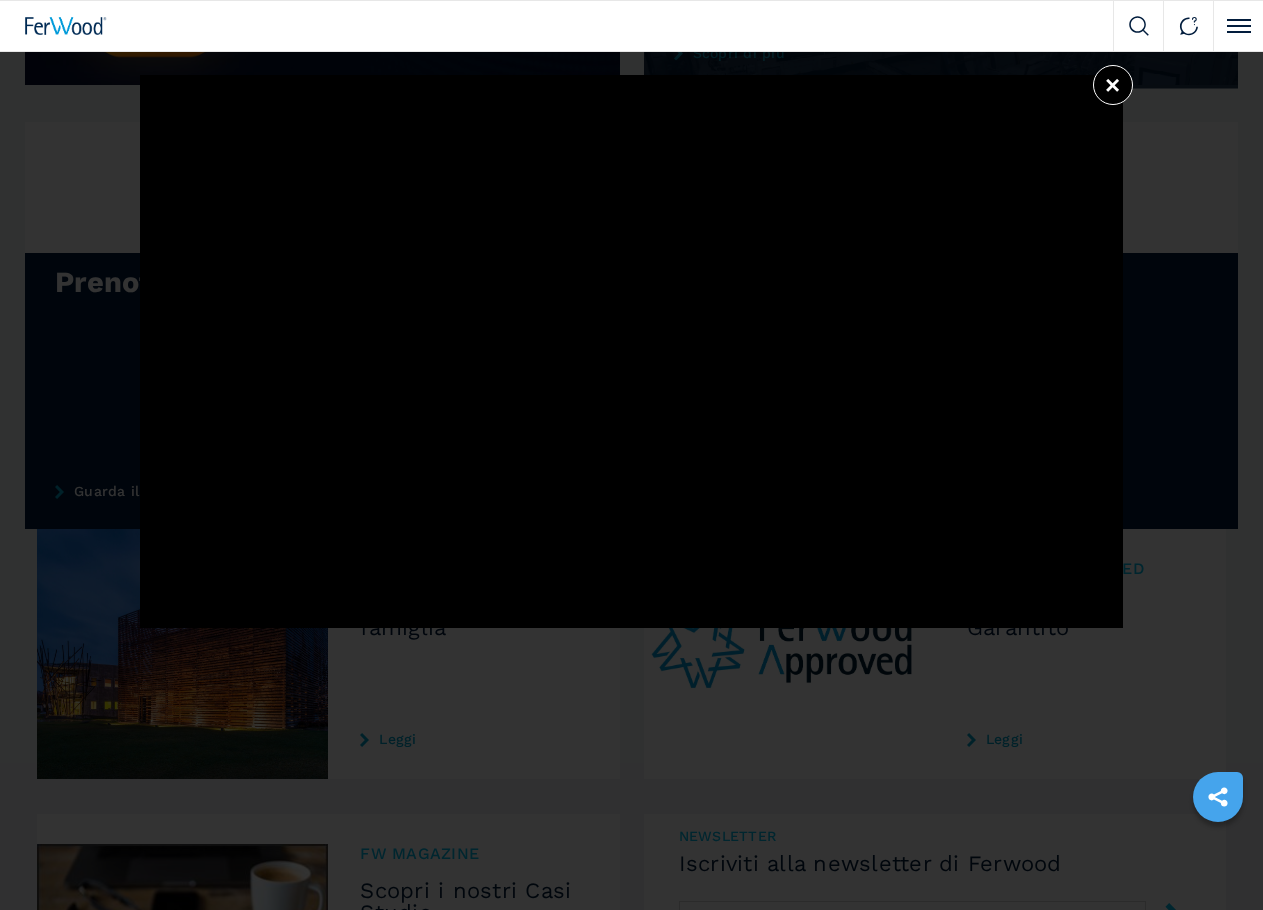 click on "×" at bounding box center [632, 351] 